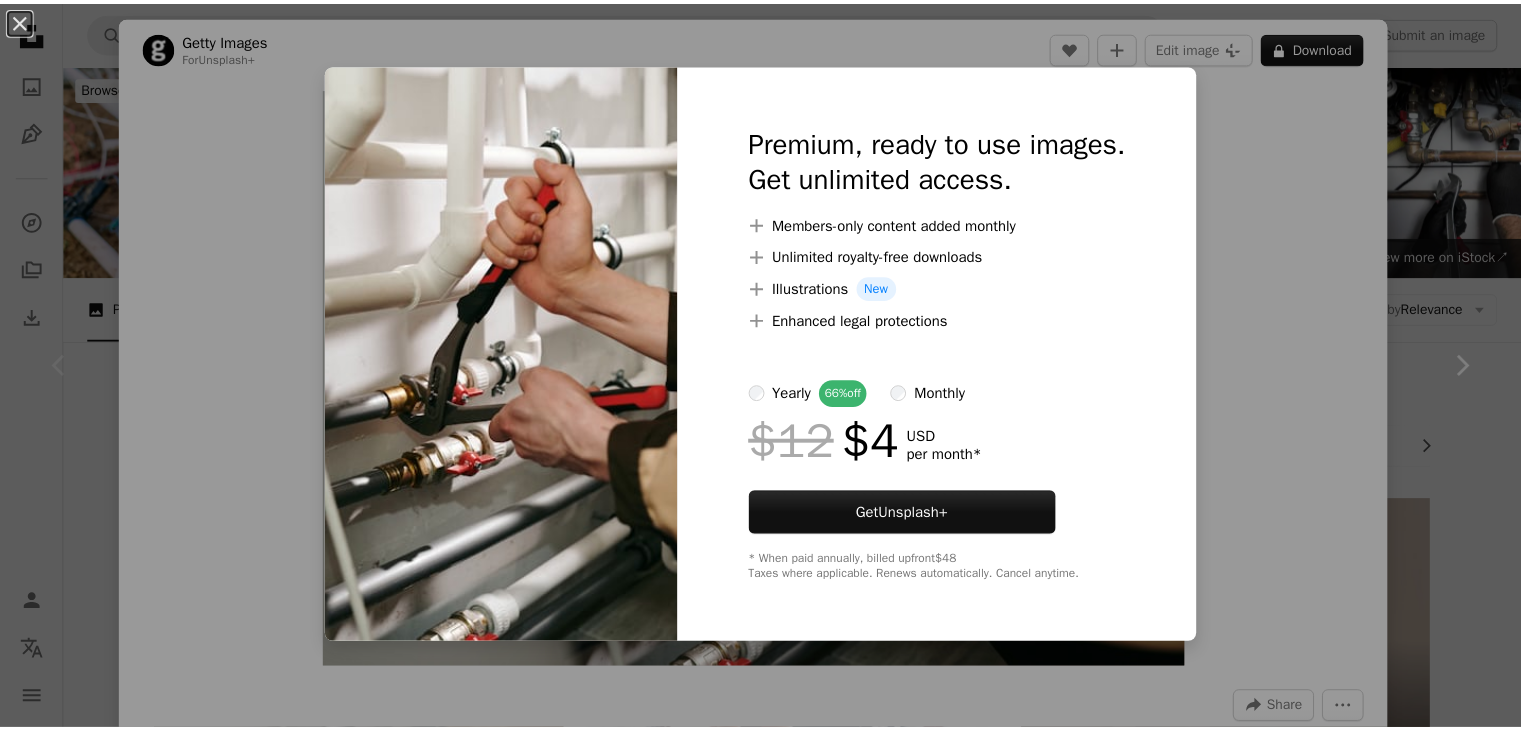 scroll, scrollTop: 200, scrollLeft: 0, axis: vertical 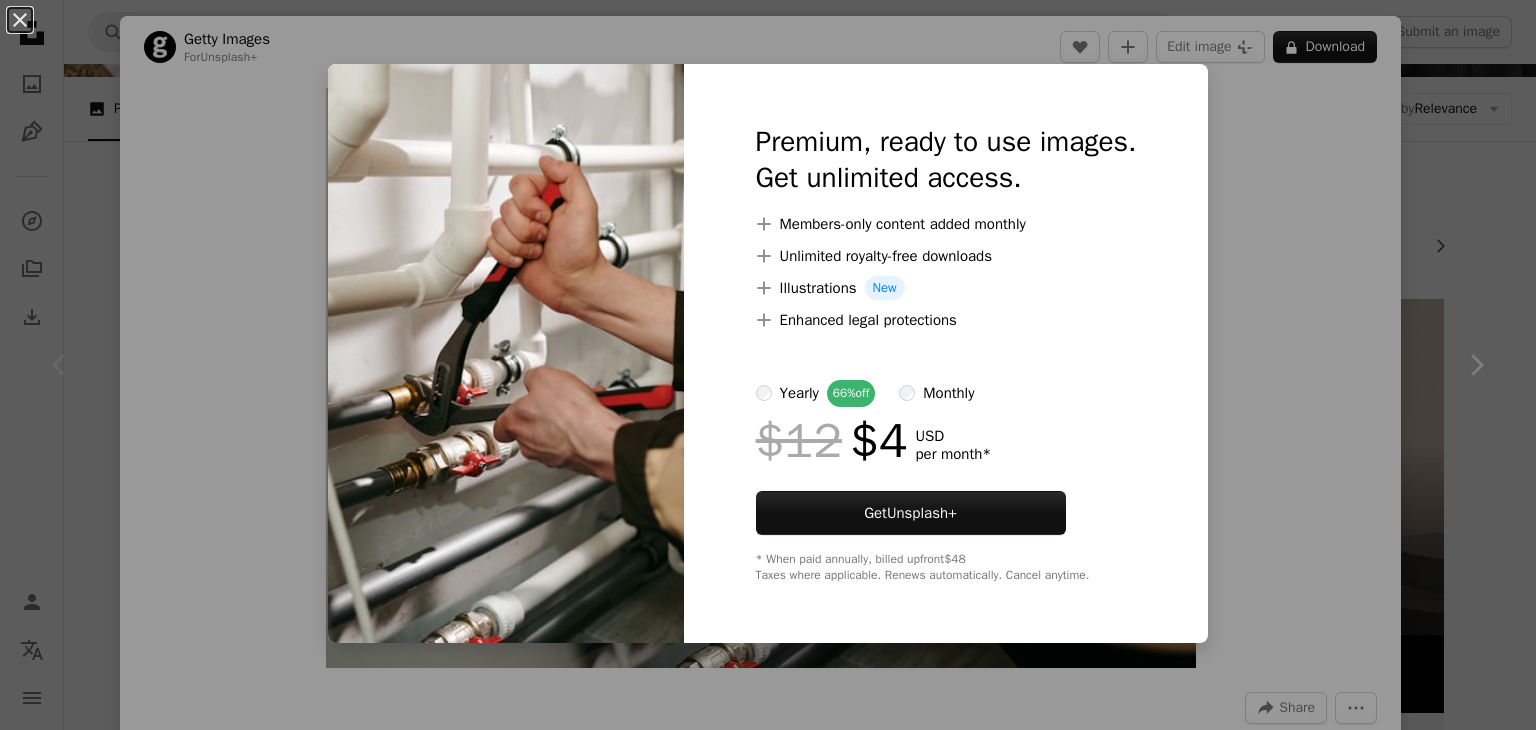 click on "An X shape Premium, ready to use images. Get unlimited access. A plus sign Members-only content added monthly A plus sign Unlimited royalty-free downloads A plus sign Illustrations  New A plus sign Enhanced legal protections yearly 66%  off monthly $12   $4 USD per month * Get  Unsplash+ * When paid annually, billed upfront  $48 Taxes where applicable. Renews automatically. Cancel anytime." at bounding box center [768, 365] 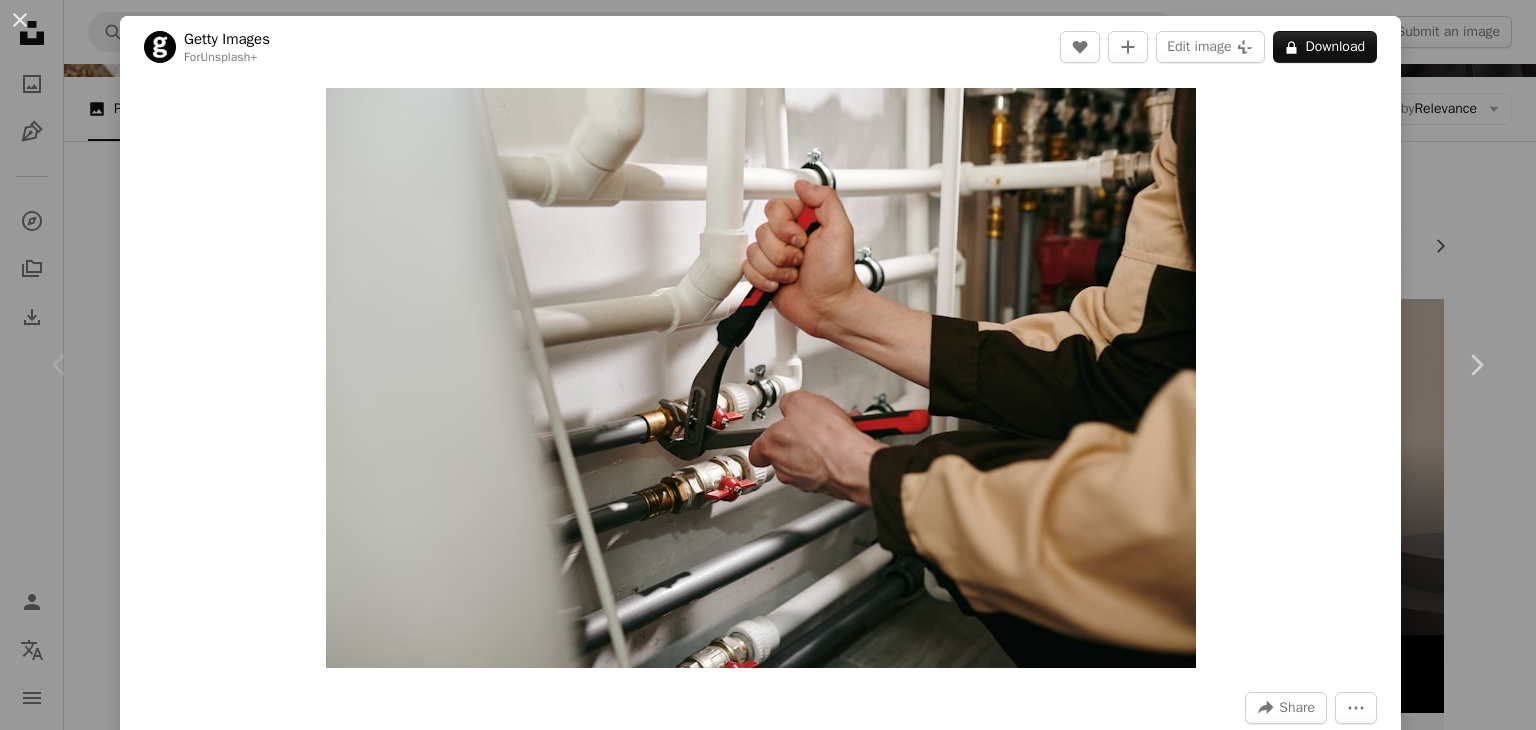click on "An X shape Chevron left Chevron right Getty Images For Unsplash+ A heart A plus sign Edit image Plus sign for Unsplash+ A lock Download Zoom in A forward-right arrow Share More Actions Calendar outlined Published on September 13, 2022 Safety Licensed under the Unsplash+ License people adult photography men drink industry service plumber steel liquid horizontal pipeline equipment skill one person faucet human hand mid adult Backgrounds Related images Plus sign for Unsplash+ A heart A plus sign Getty Images For Unsplash+ A lock Download Plus sign for Unsplash+ A heart A plus sign [FIRST] [LAST] For Unsplash+ A lock Download Plus sign for Unsplash+ A heart A plus sign Getty Images For Unsplash+ A lock Download Plus sign for Unsplash+ A heart A plus sign Getty Images For Unsplash+ A lock Download Plus sign for Unsplash+ A heart A plus sign Andrej Lišakov For Unsplash+ A lock Download Plus sign for Unsplash+ A heart A plus sign Getty Images For Unsplash+ A lock Download A heart For" at bounding box center (768, 365) 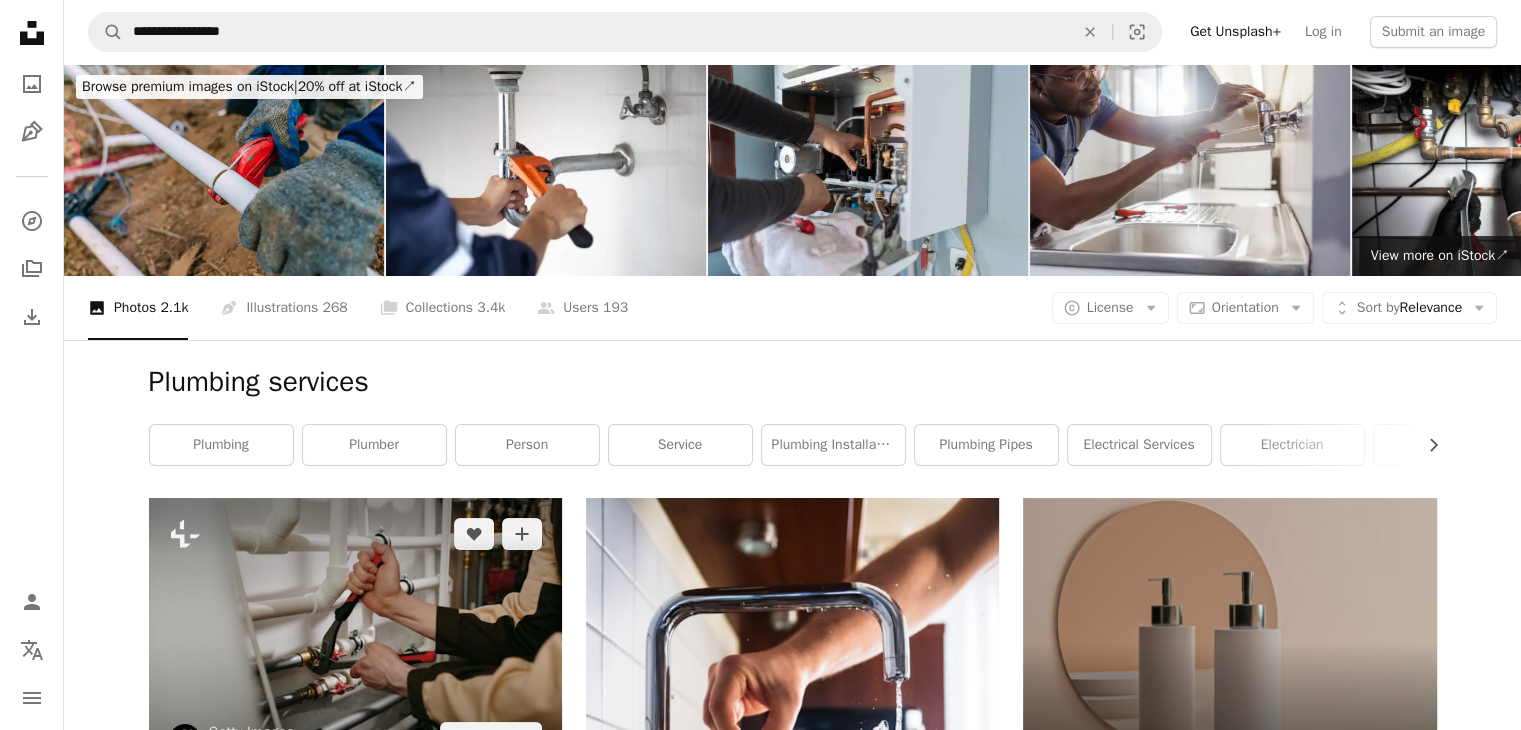 scroll, scrollTop: 0, scrollLeft: 0, axis: both 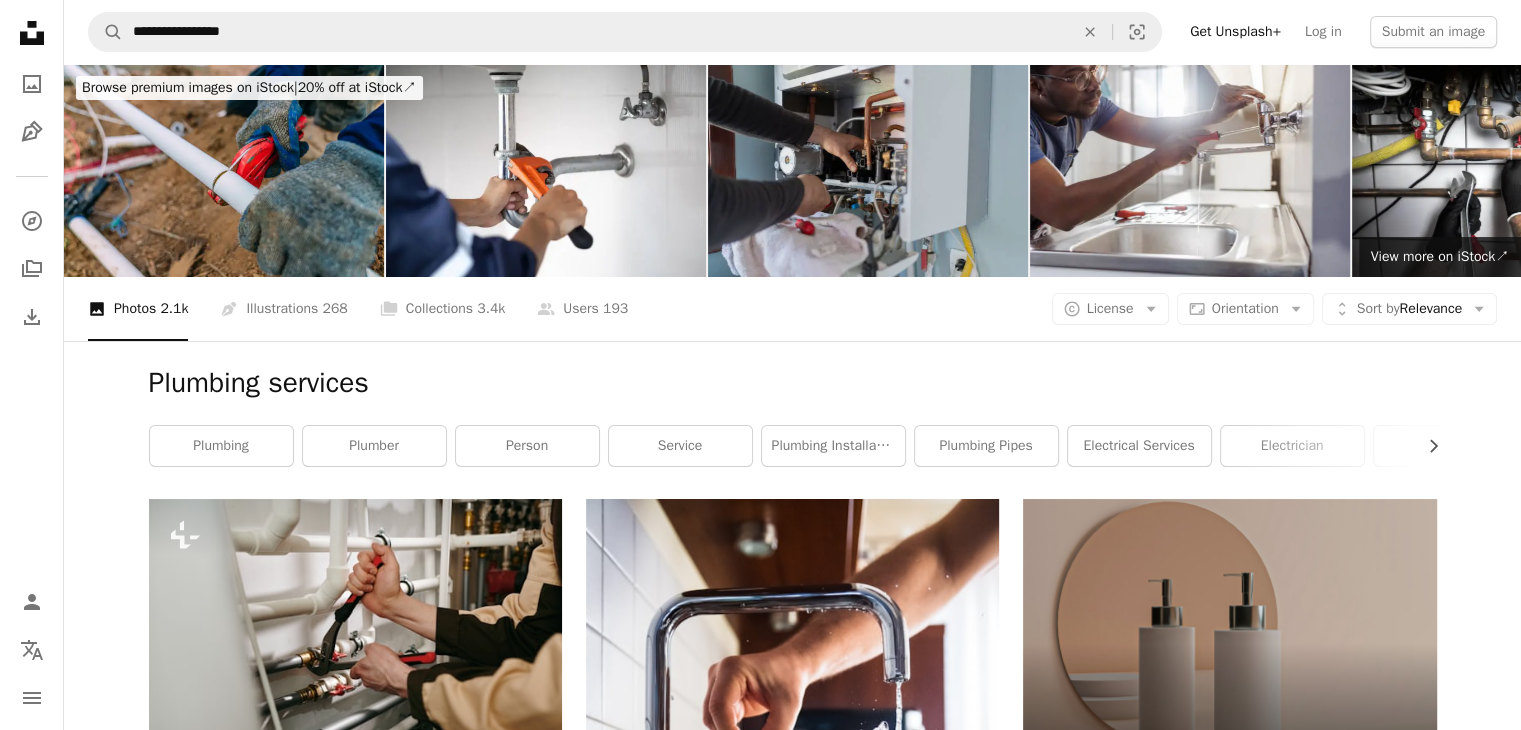click at bounding box center (868, 170) 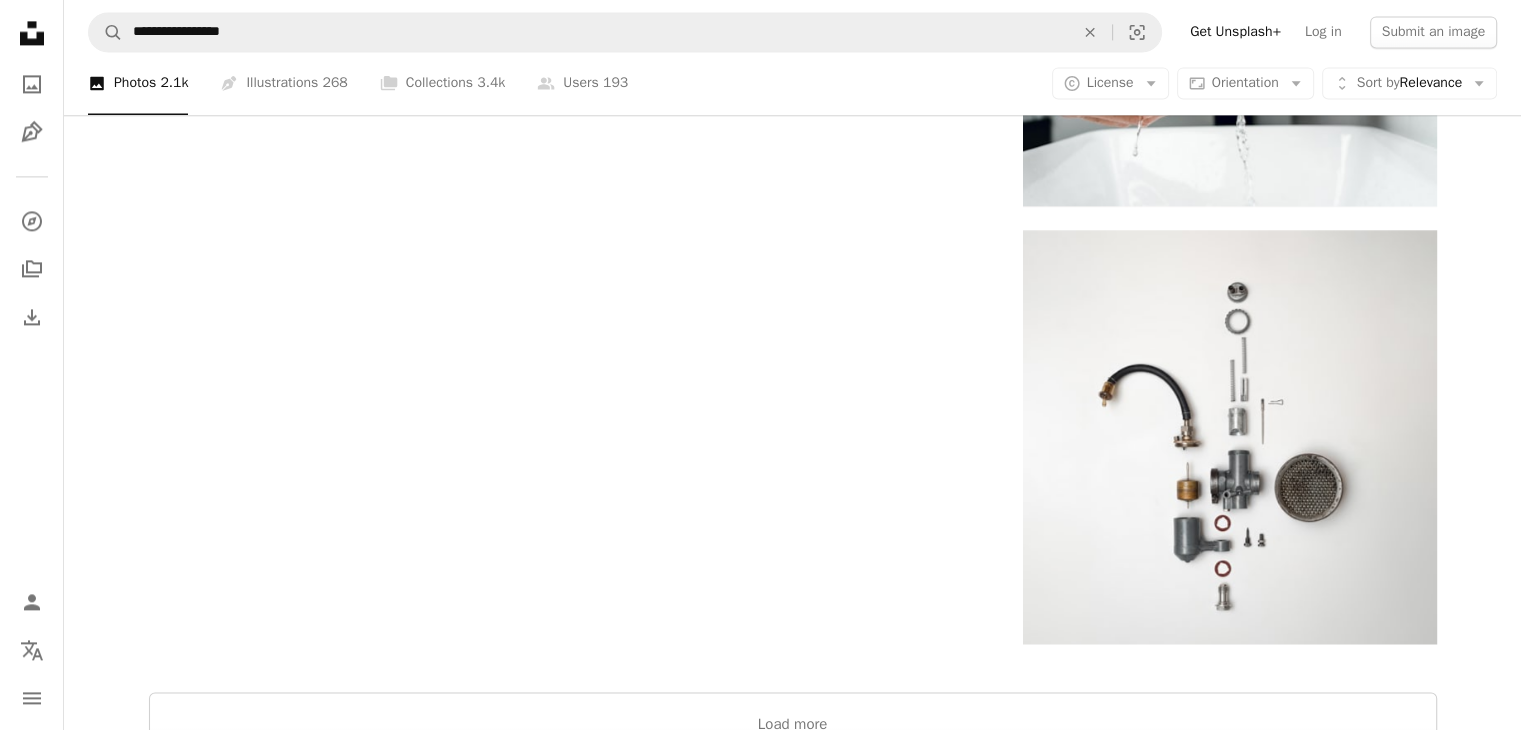 scroll, scrollTop: 3049, scrollLeft: 0, axis: vertical 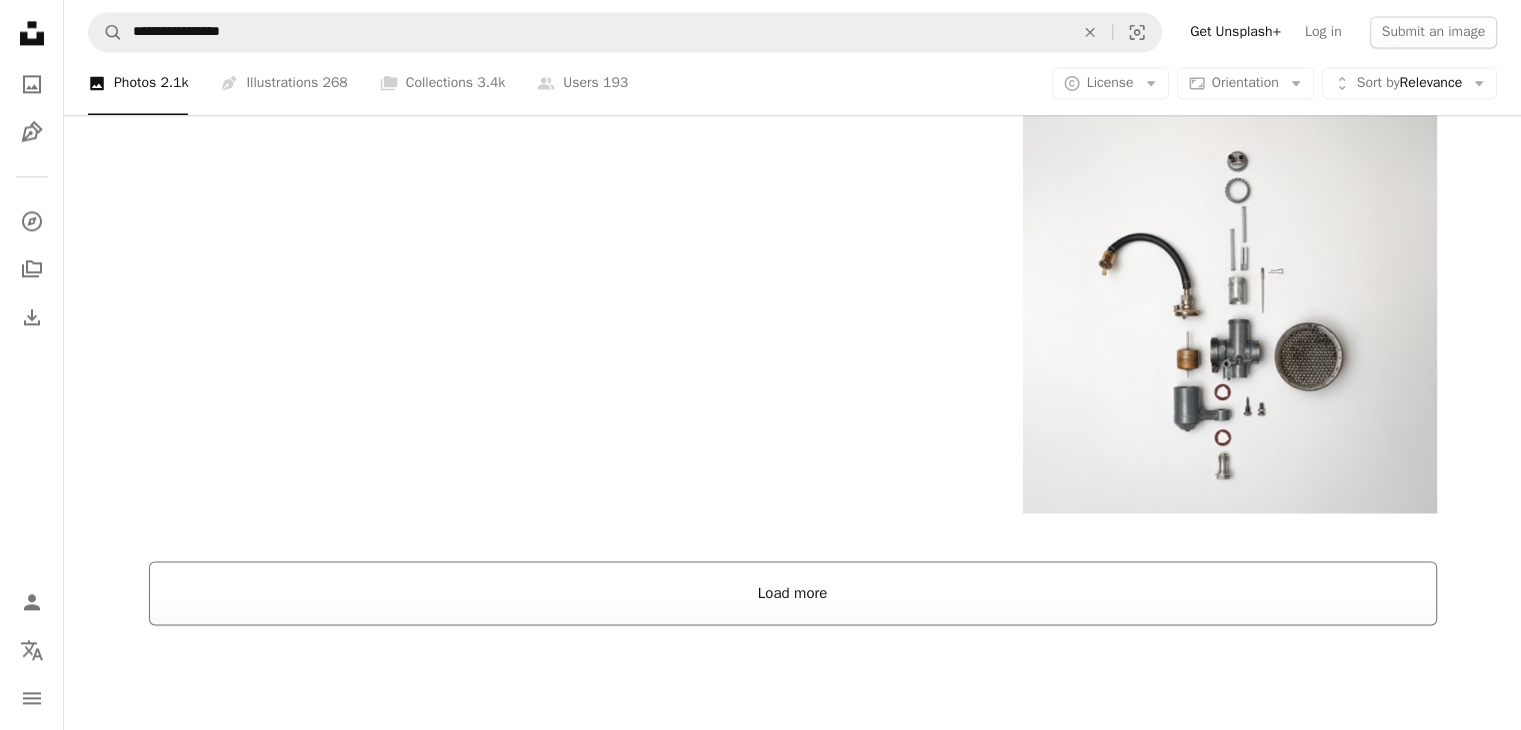 click on "Load more" at bounding box center (793, 593) 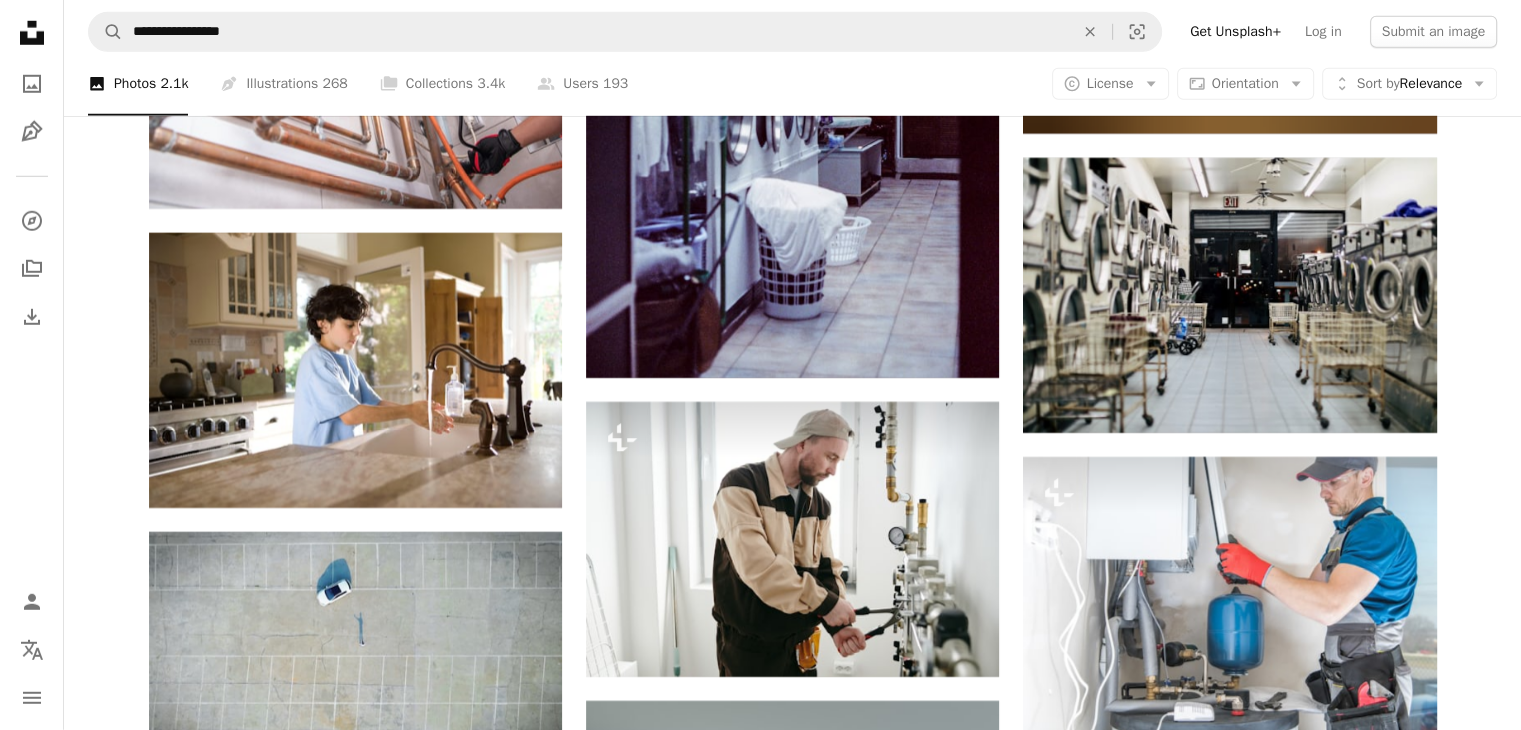 scroll, scrollTop: 6049, scrollLeft: 0, axis: vertical 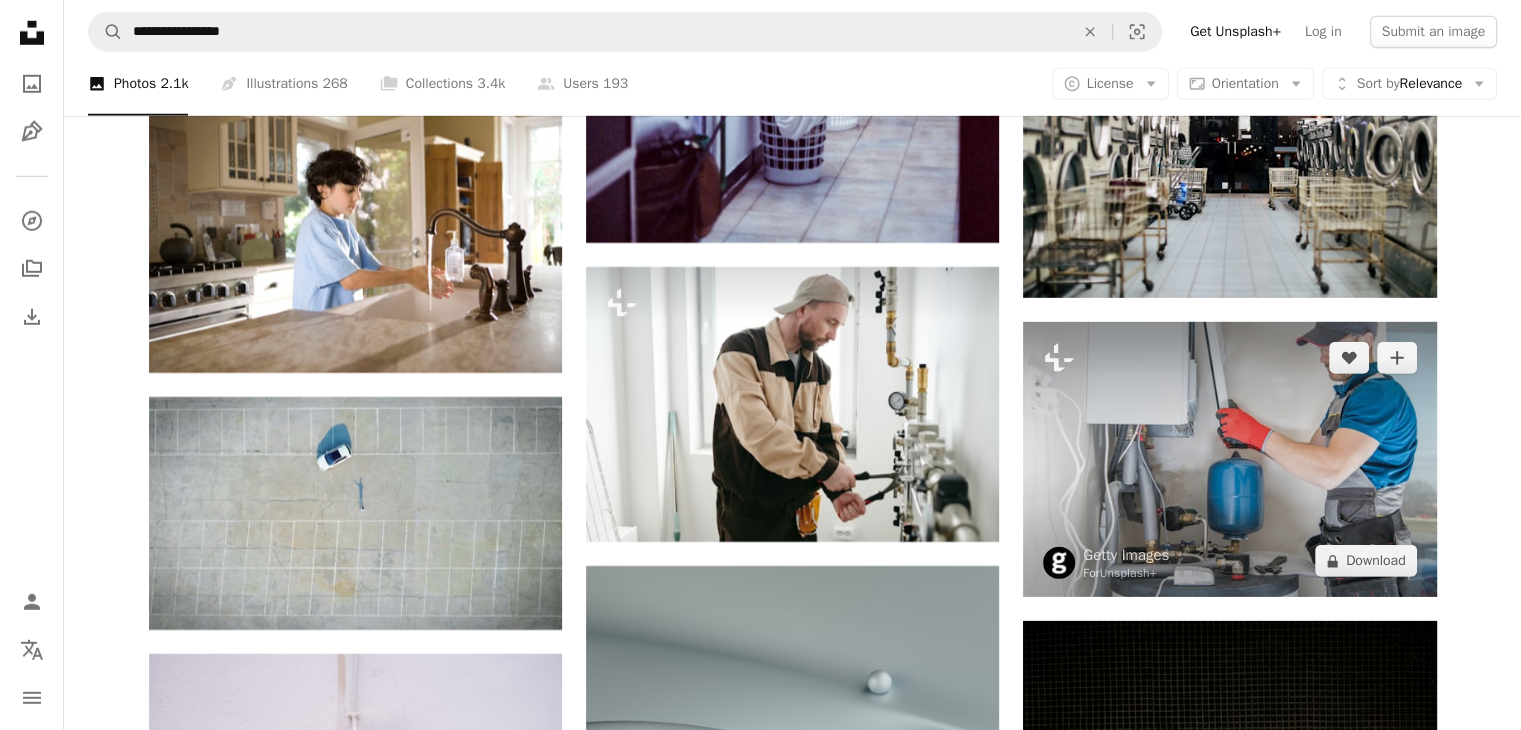 click at bounding box center [1229, 459] 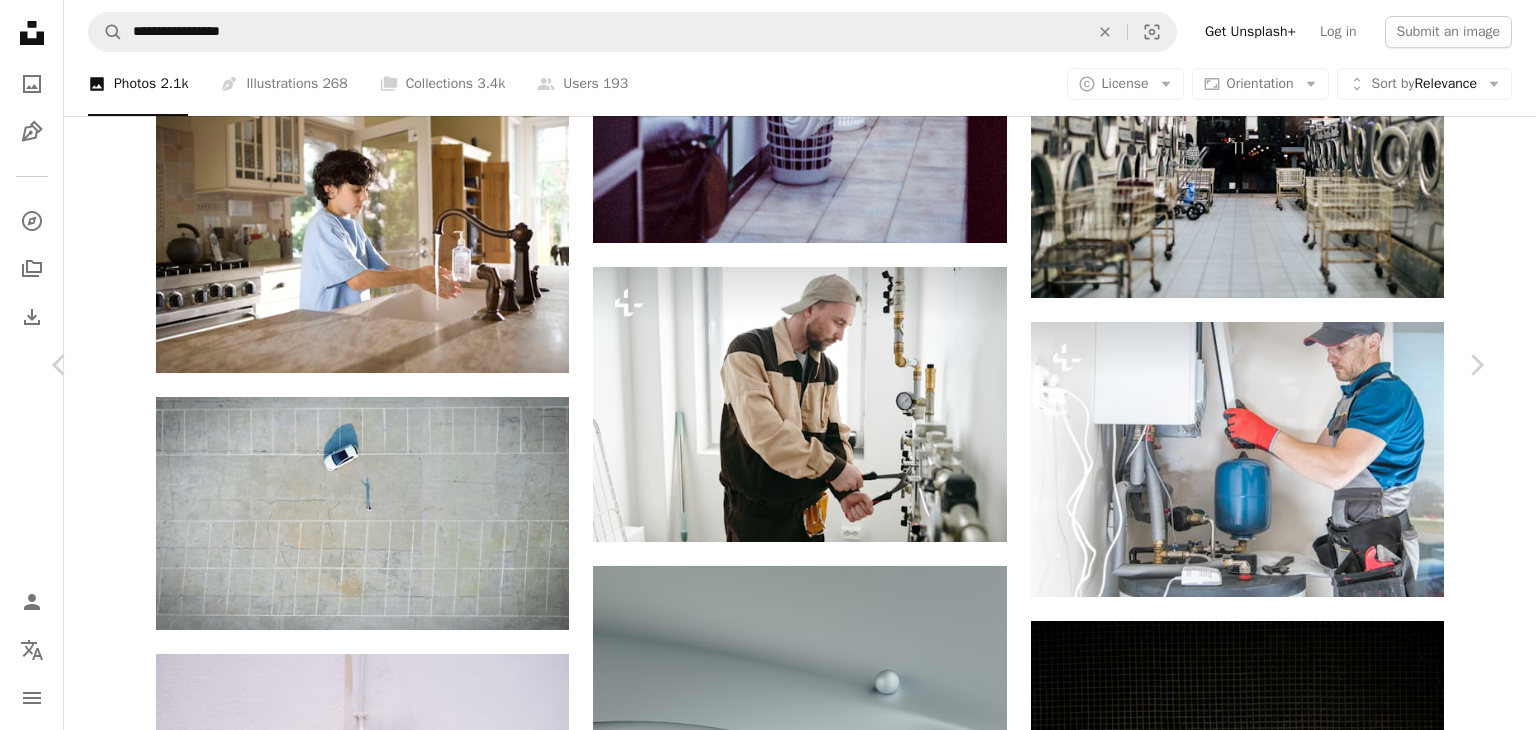 click on "An X shape Chevron left Chevron right Getty Images For Unsplash+ A heart A plus sign Edit image Plus sign for Unsplash+ A lock Download Zoom in A forward-right arrow Share More Actions Calendar outlined Published on September 27, 2022 Safety Licensed under the Unsplash+ License technology people adult photography men usa industry plumber horizontal gas equipment technician white people furnace occupation repairing professional occupation installing Creative Commons images Related images Plus sign for Unsplash+ A heart A plus sign Getty Images For Unsplash+ A lock Download Plus sign for Unsplash+ A heart A plus sign Getty Images For Unsplash+ A lock Download Plus sign for Unsplash+ A heart A plus sign Getty Images For Unsplash+ A lock Download Plus sign for Unsplash+ A heart A plus sign Getty Images For Unsplash+ A lock Download Plus sign for Unsplash+ A heart A plus sign Getty Images For Unsplash+" at bounding box center (768, 3776) 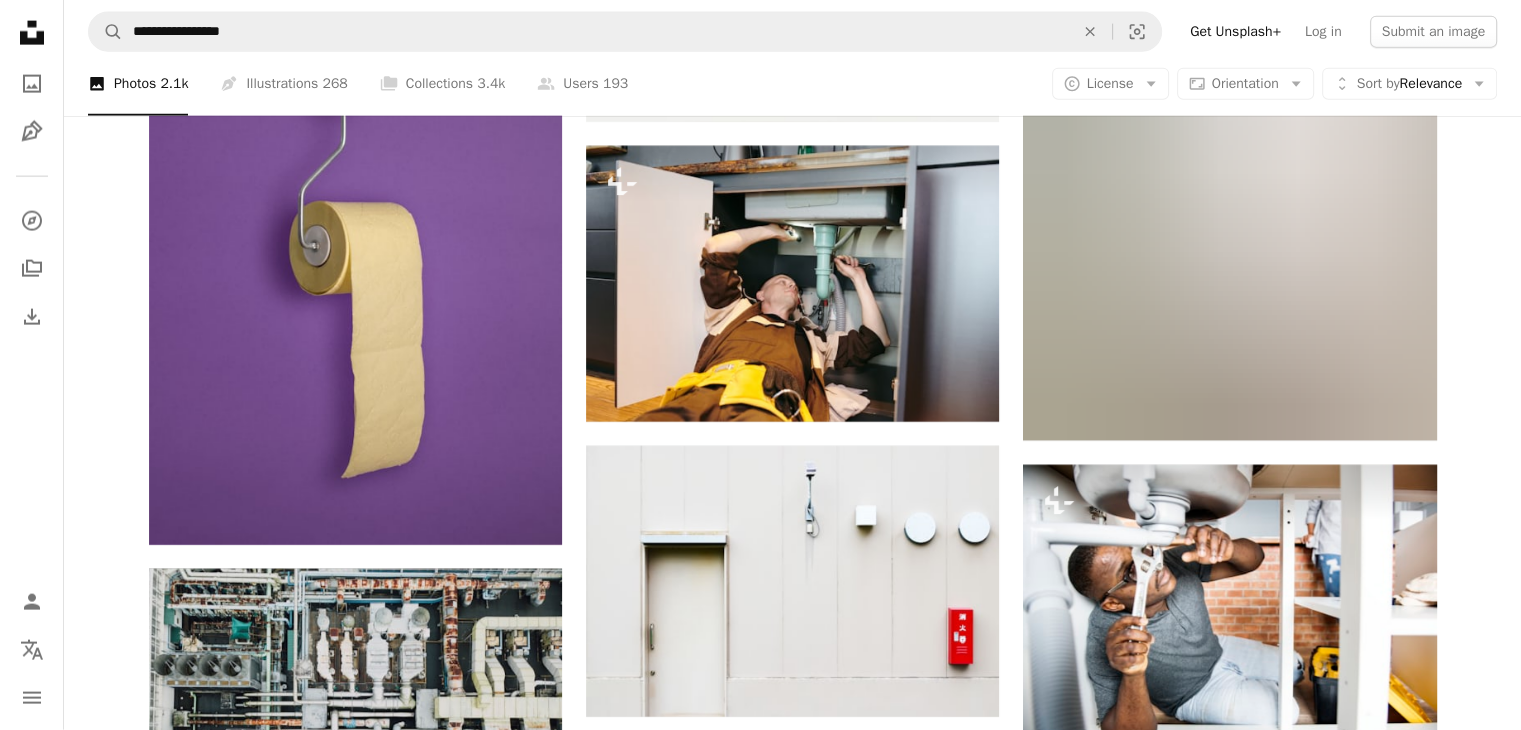 scroll, scrollTop: 12349, scrollLeft: 0, axis: vertical 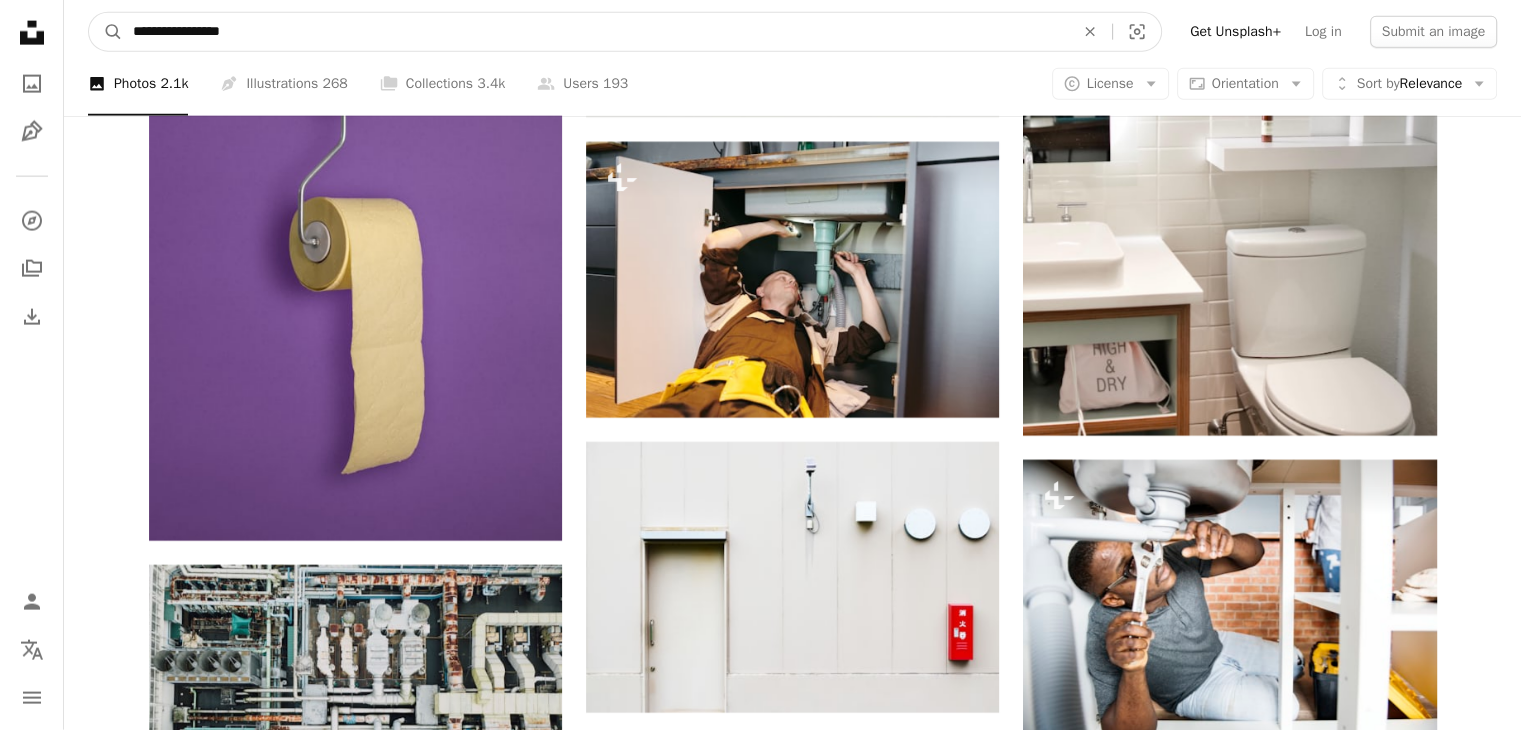 click on "**********" at bounding box center [595, 32] 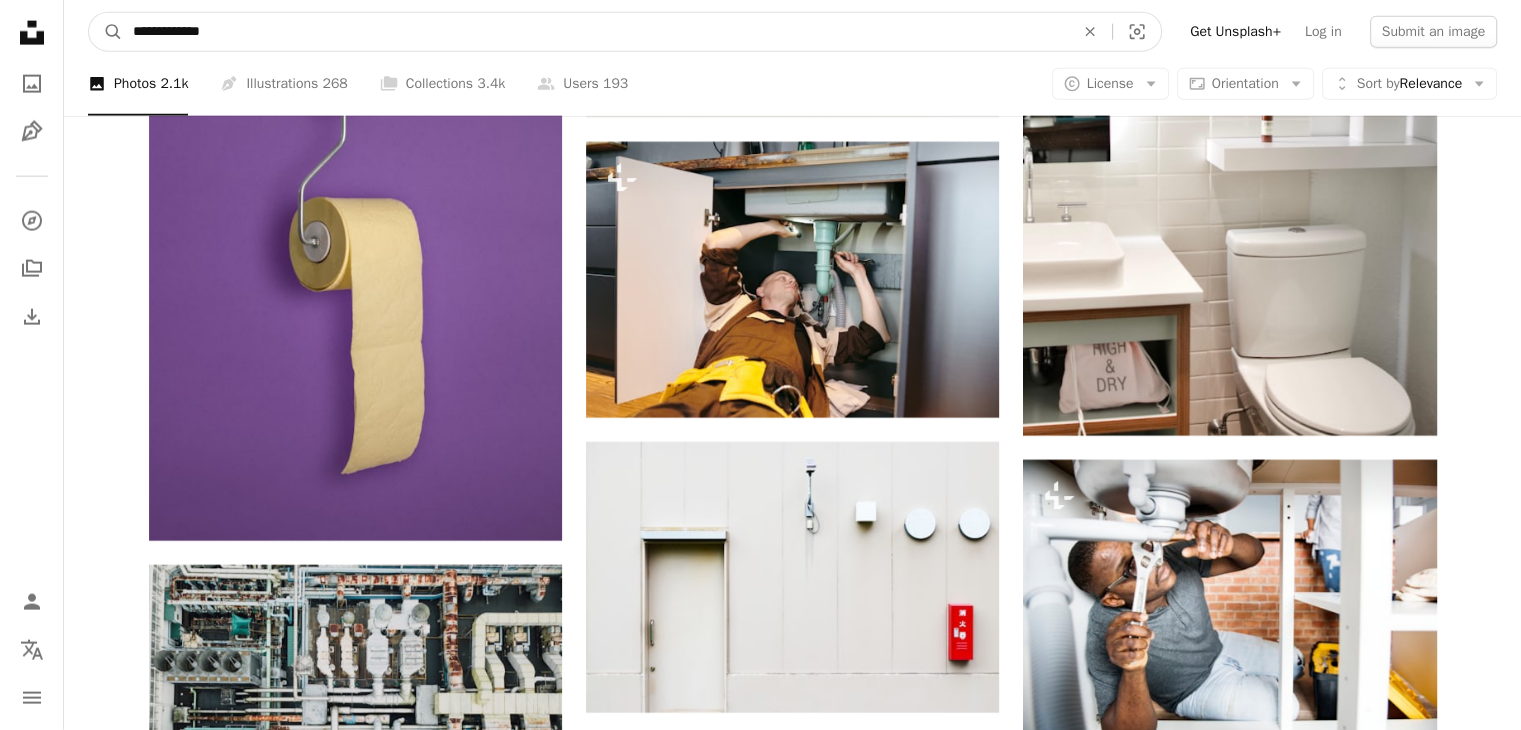 type on "**********" 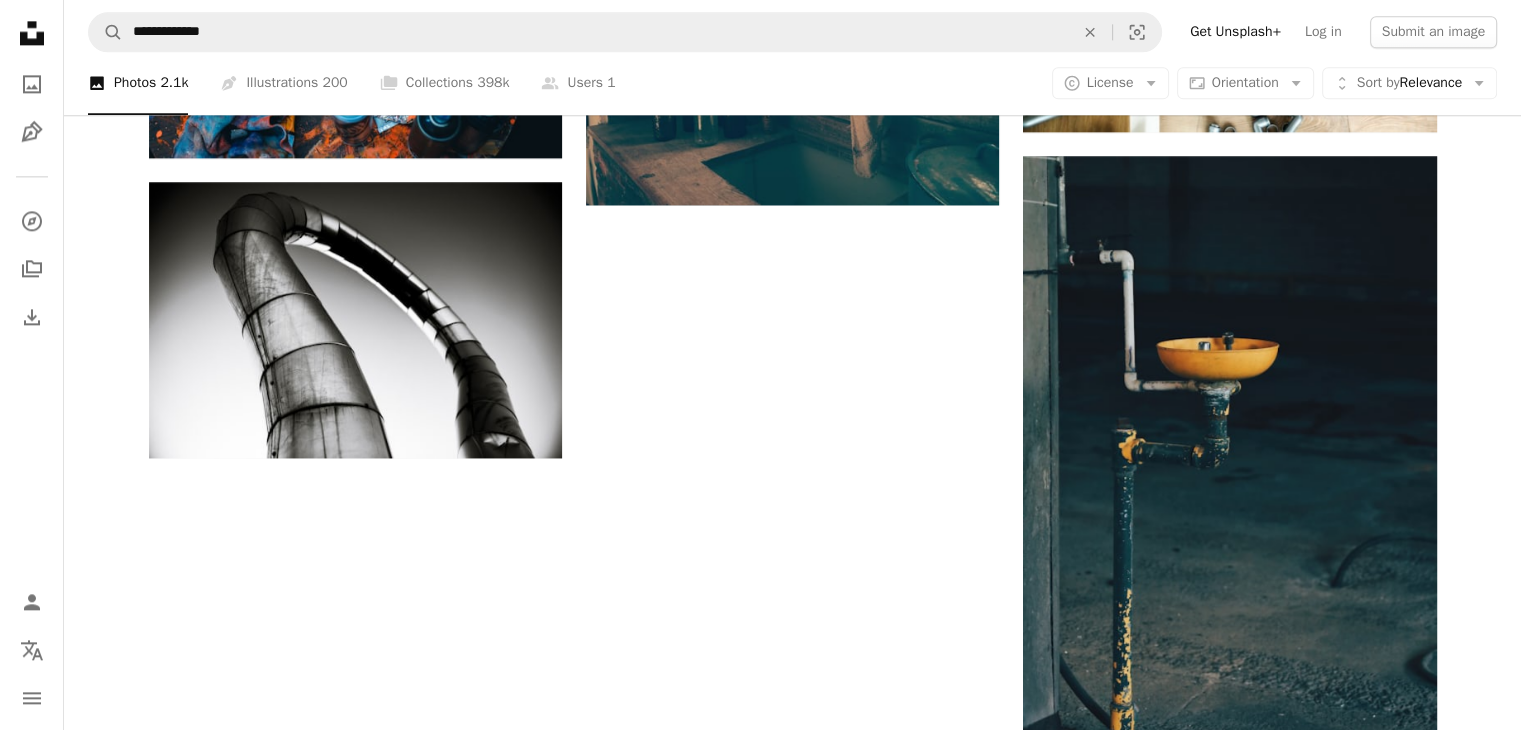 scroll, scrollTop: 3200, scrollLeft: 0, axis: vertical 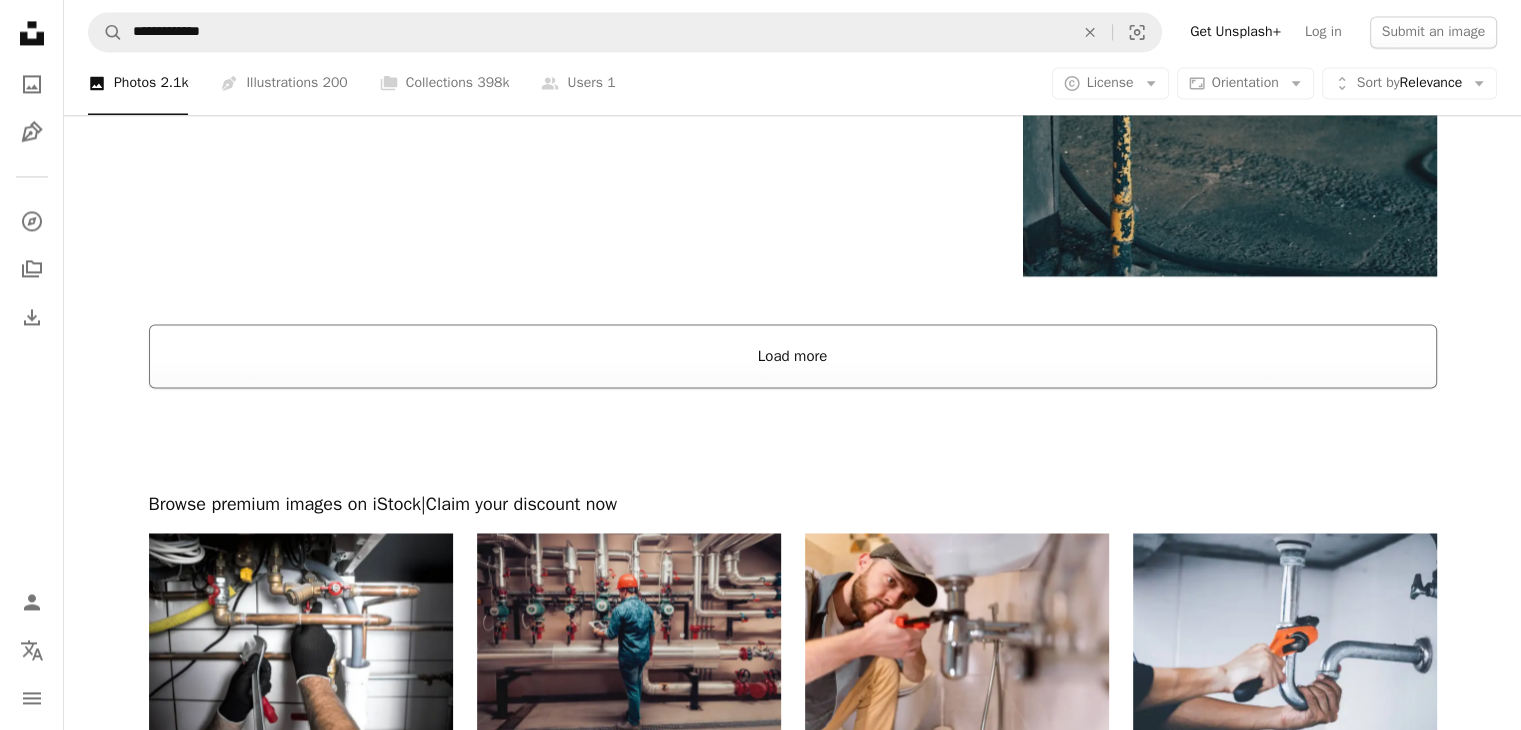 click on "Load more" at bounding box center [793, 356] 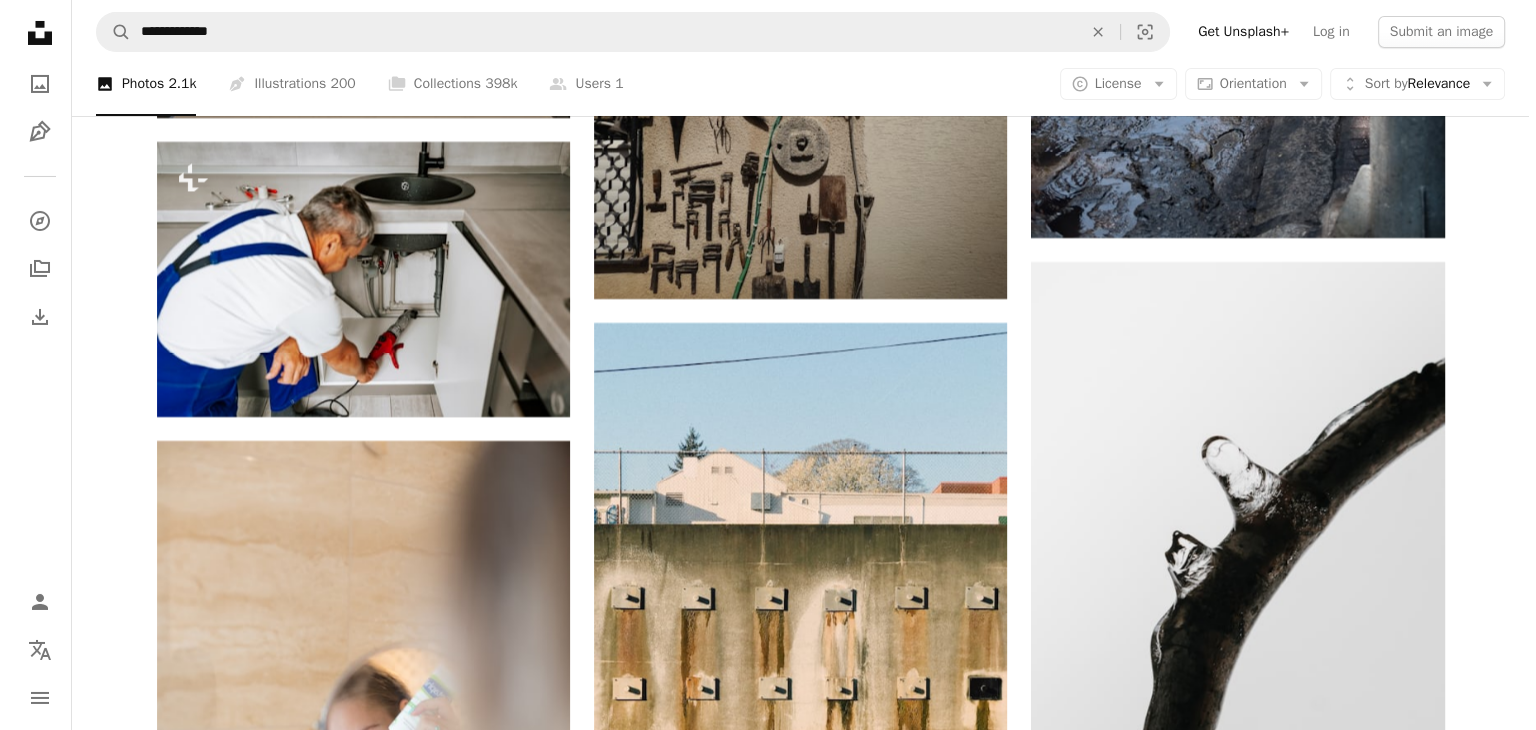 scroll, scrollTop: 22300, scrollLeft: 0, axis: vertical 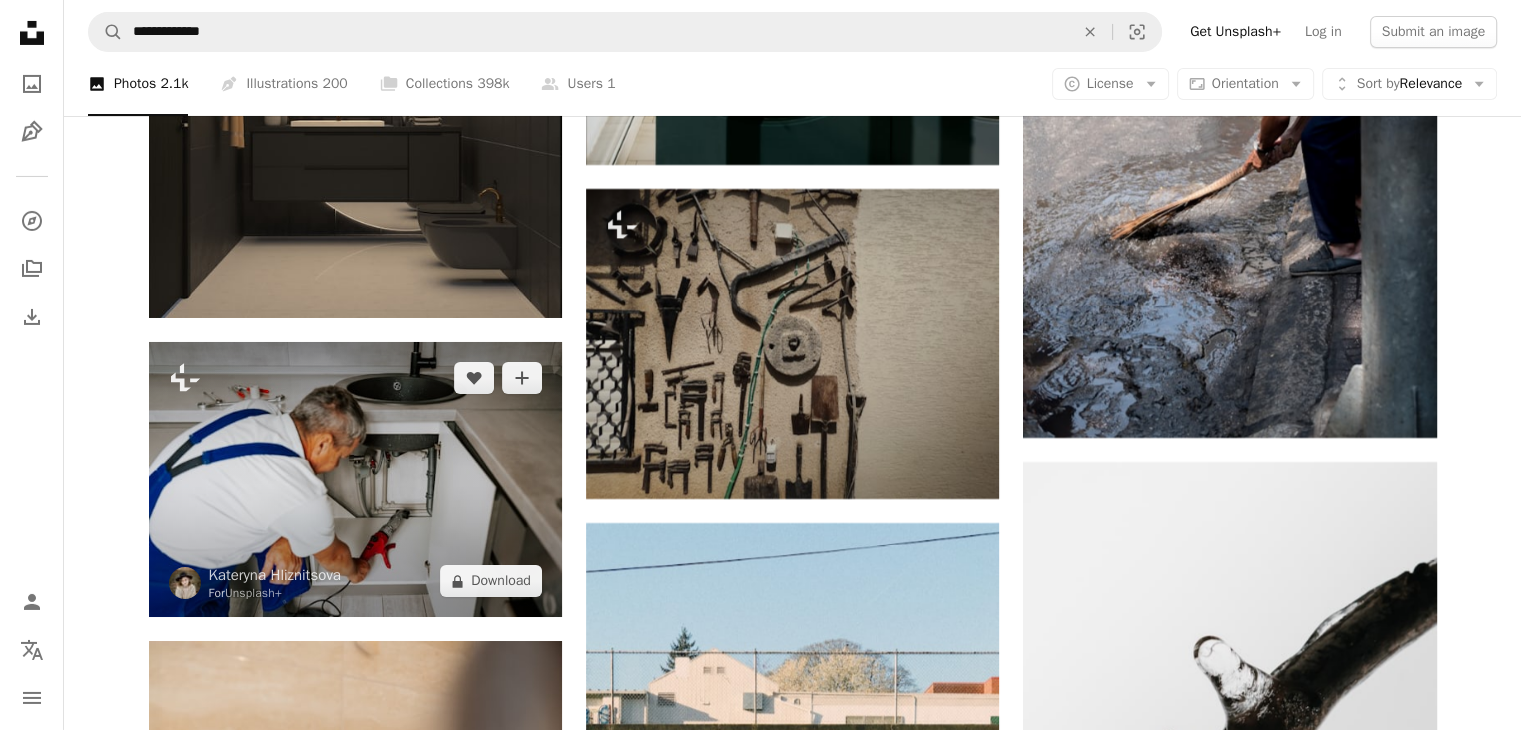 click at bounding box center (355, 479) 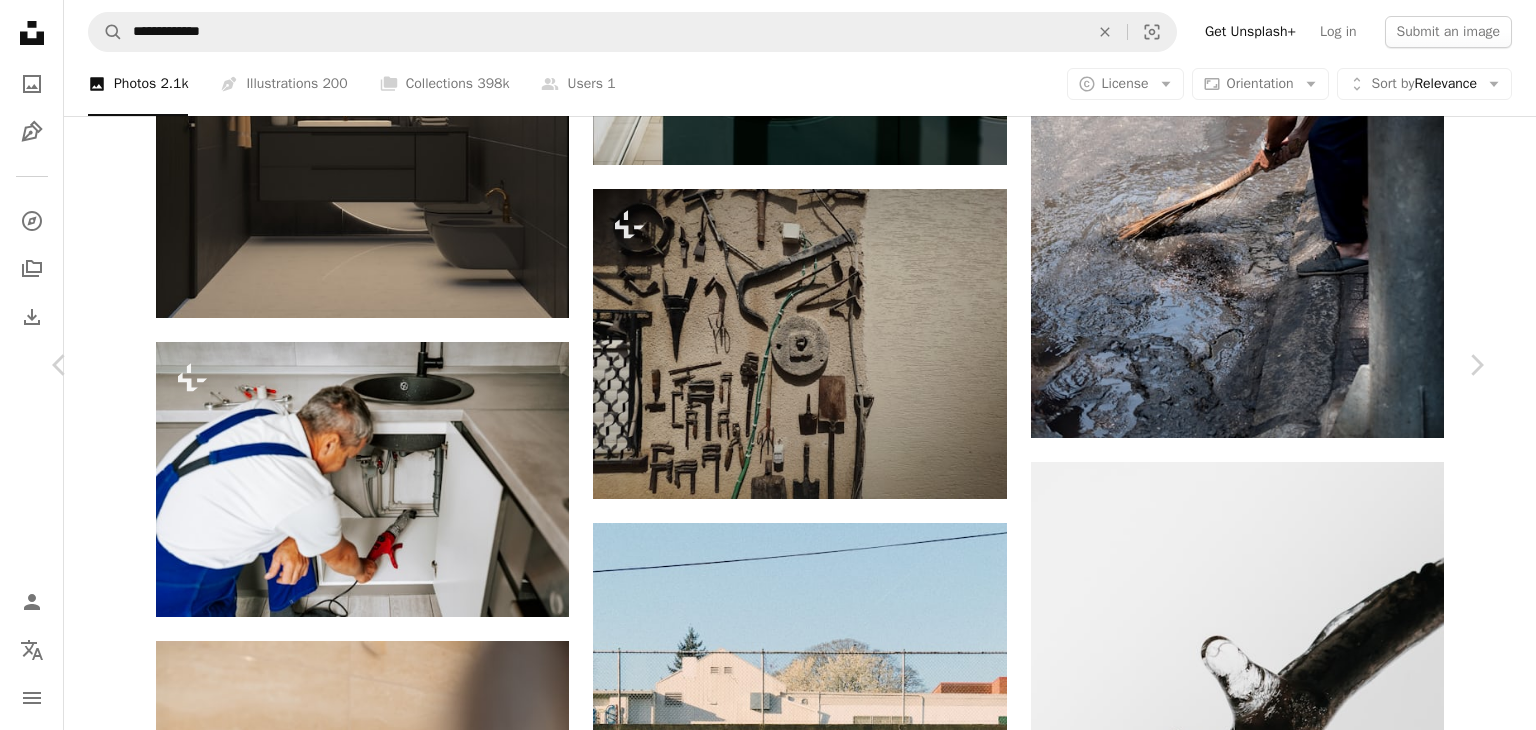 scroll, scrollTop: 200, scrollLeft: 0, axis: vertical 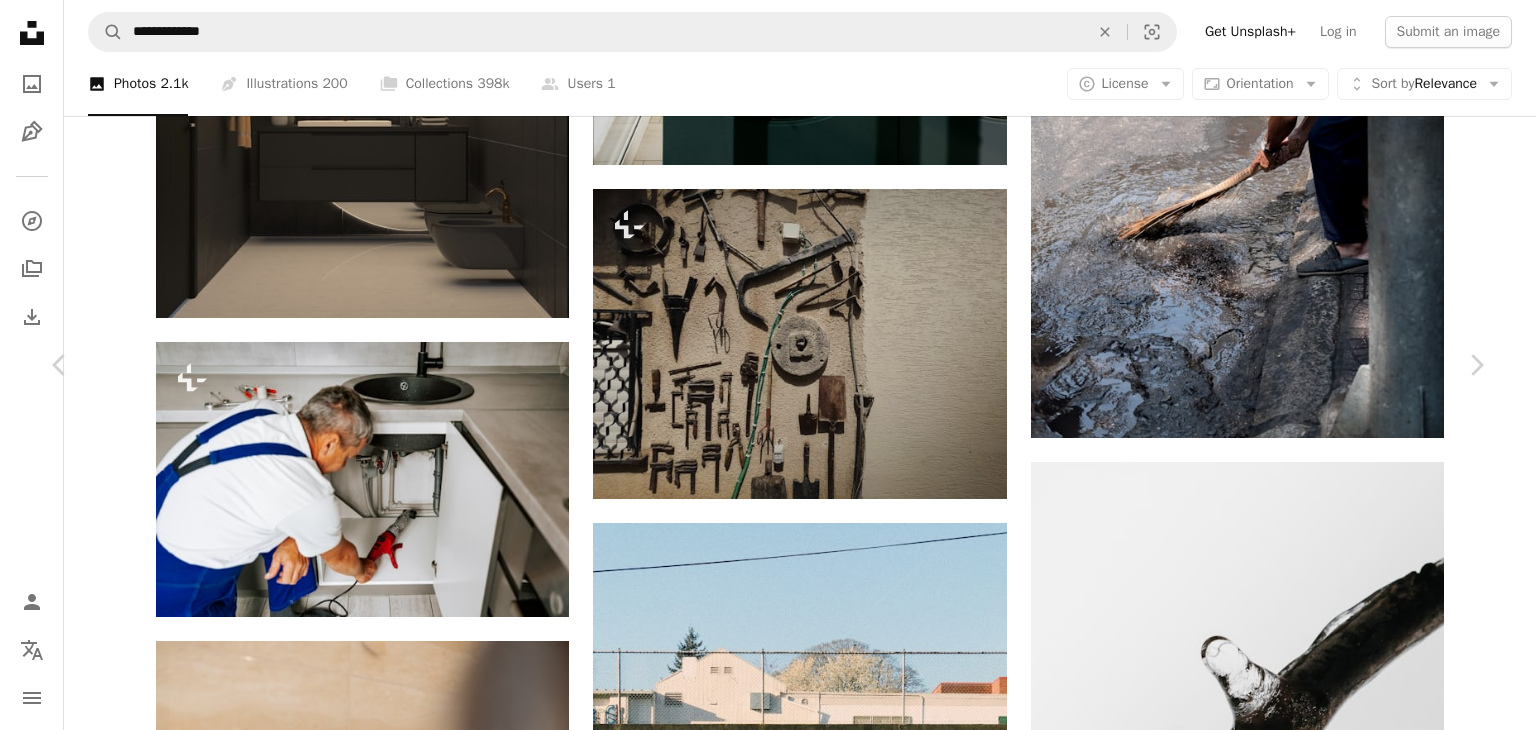 click on "More Actions" at bounding box center [1356, 6161] 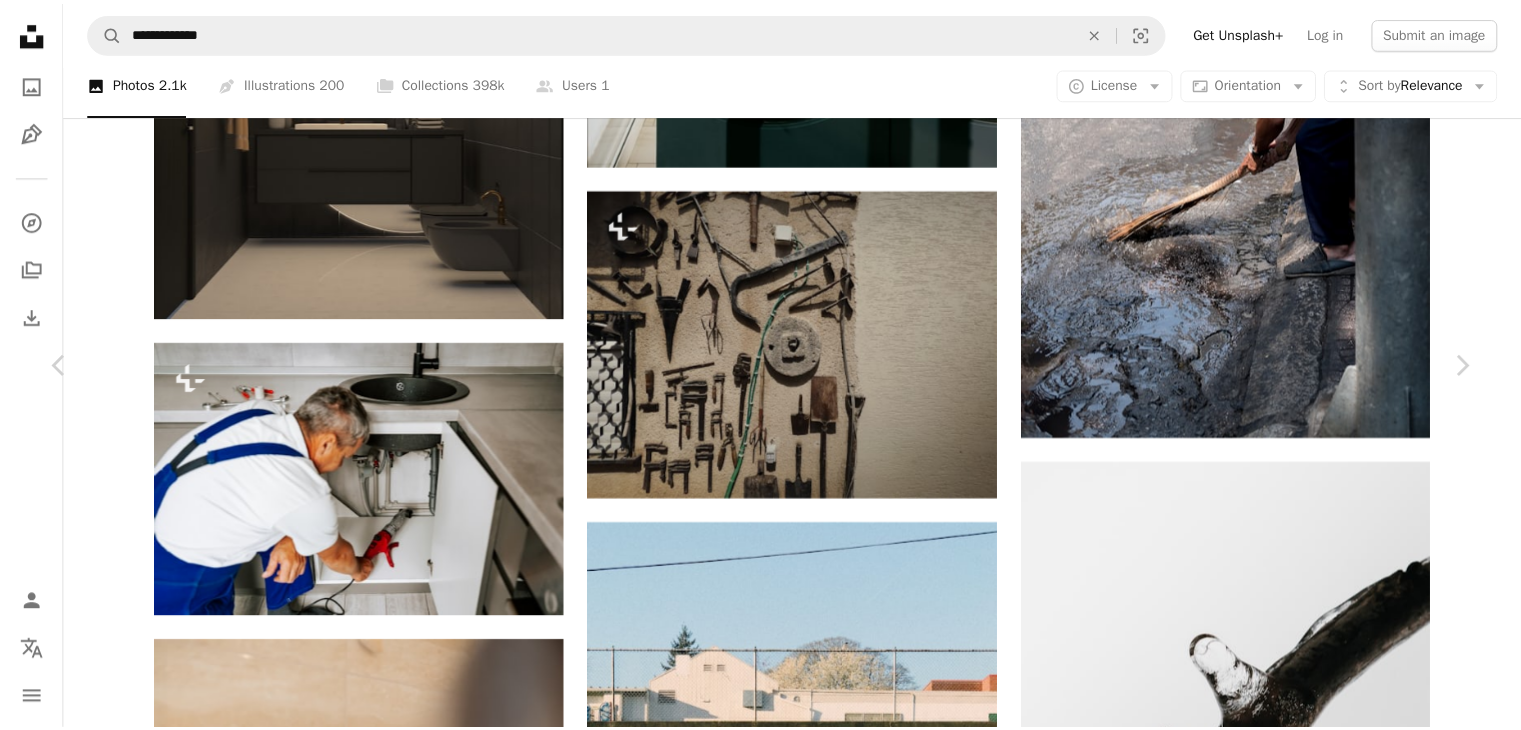 scroll, scrollTop: 2500, scrollLeft: 0, axis: vertical 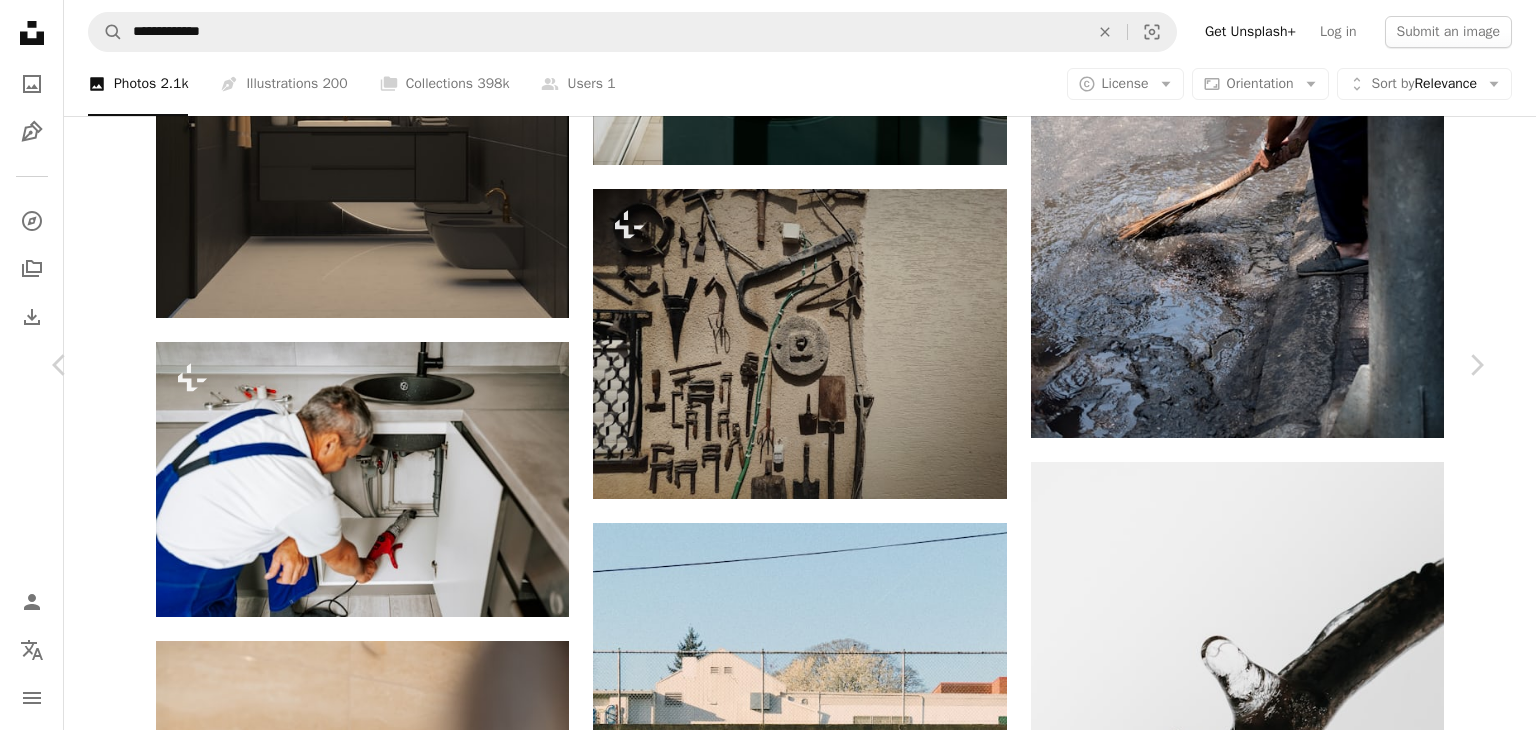 click on "An X shape Chevron left Chevron right [FIRST] [LAST] For Unsplash+ A heart A plus sign Edit image Plus sign for Unsplash+ A lock Download Zoom in A forward-right arrow Share More Actions Professional › Plumber Calendar outlined Published on June 24, 2025 Camera NIKON CORPORATION, NIKON Z 7_2 Safety Licensed under the Unsplash+ License worker labour labor blue collar blue collar worker blue collar job Public domain images From this series Chevron right Plus sign for Unsplash+ Plus sign for Unsplash+ Plus sign for Unsplash+ Plus sign for Unsplash+ Plus sign for Unsplash+ Plus sign for Unsplash+ Plus sign for Unsplash+ Plus sign for Unsplash+ Plus sign for Unsplash+ Plus sign for Unsplash+ Plus sign for Unsplash+ Related images Plus sign for Unsplash+ A heart A plus sign [FIRST] [LAST] For Unsplash+ A lock Download Plus sign for Unsplash+ A heart A plus sign Natalia Blauth For Unsplash+ A lock Download Plus sign for Unsplash+ A heart A plus sign [FIRST] [LAST] For Unsplash+ A lock Download A heart" at bounding box center [768, 6017] 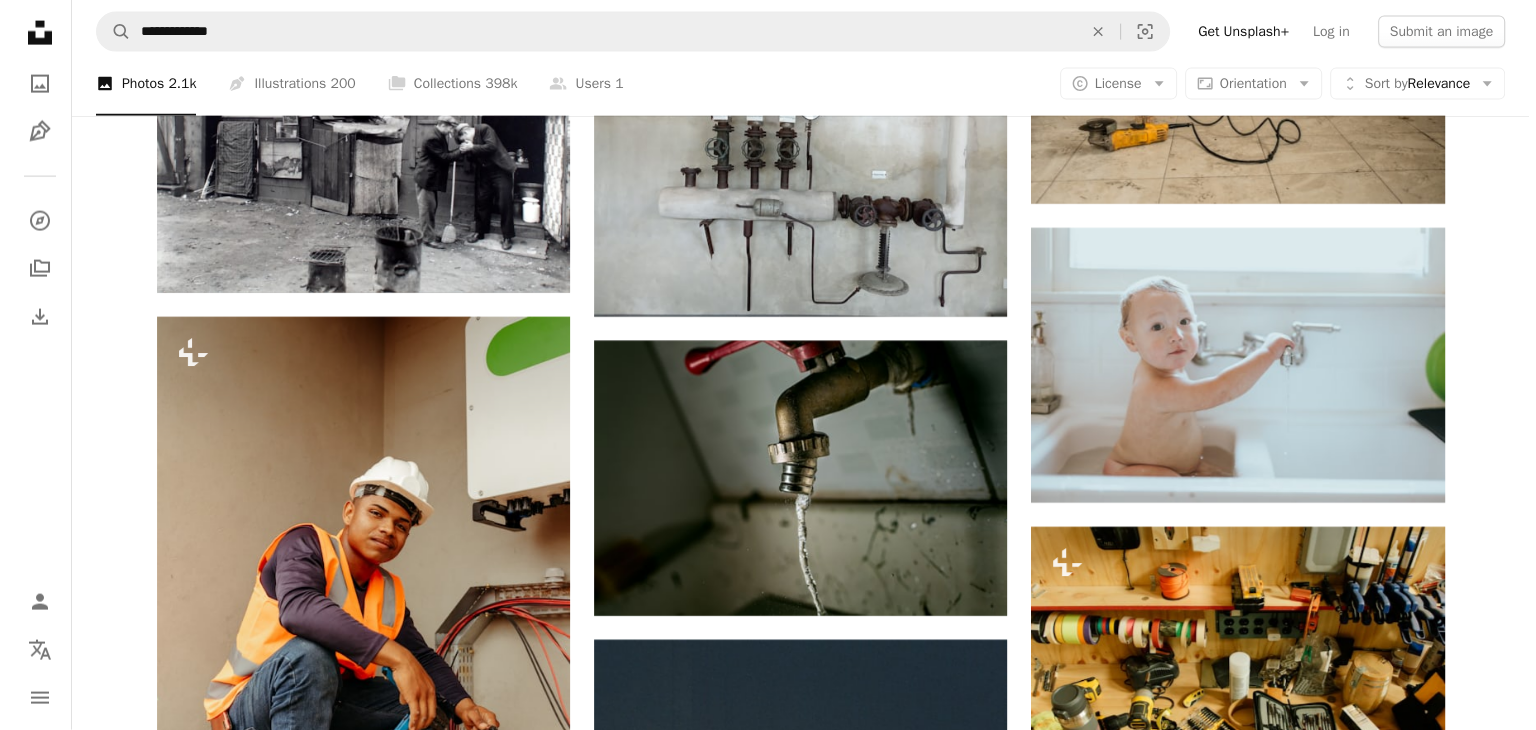 scroll, scrollTop: 27600, scrollLeft: 0, axis: vertical 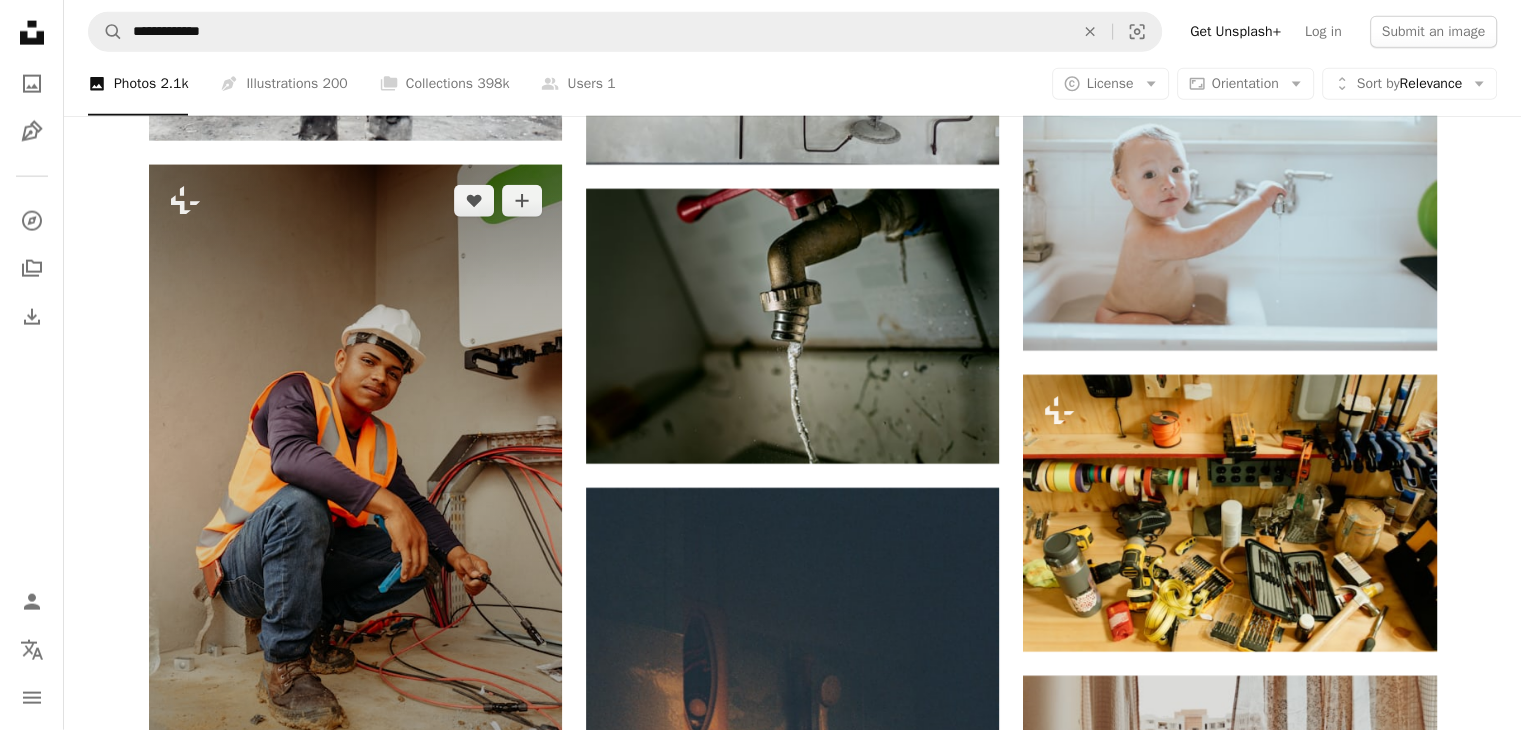 click at bounding box center [355, 475] 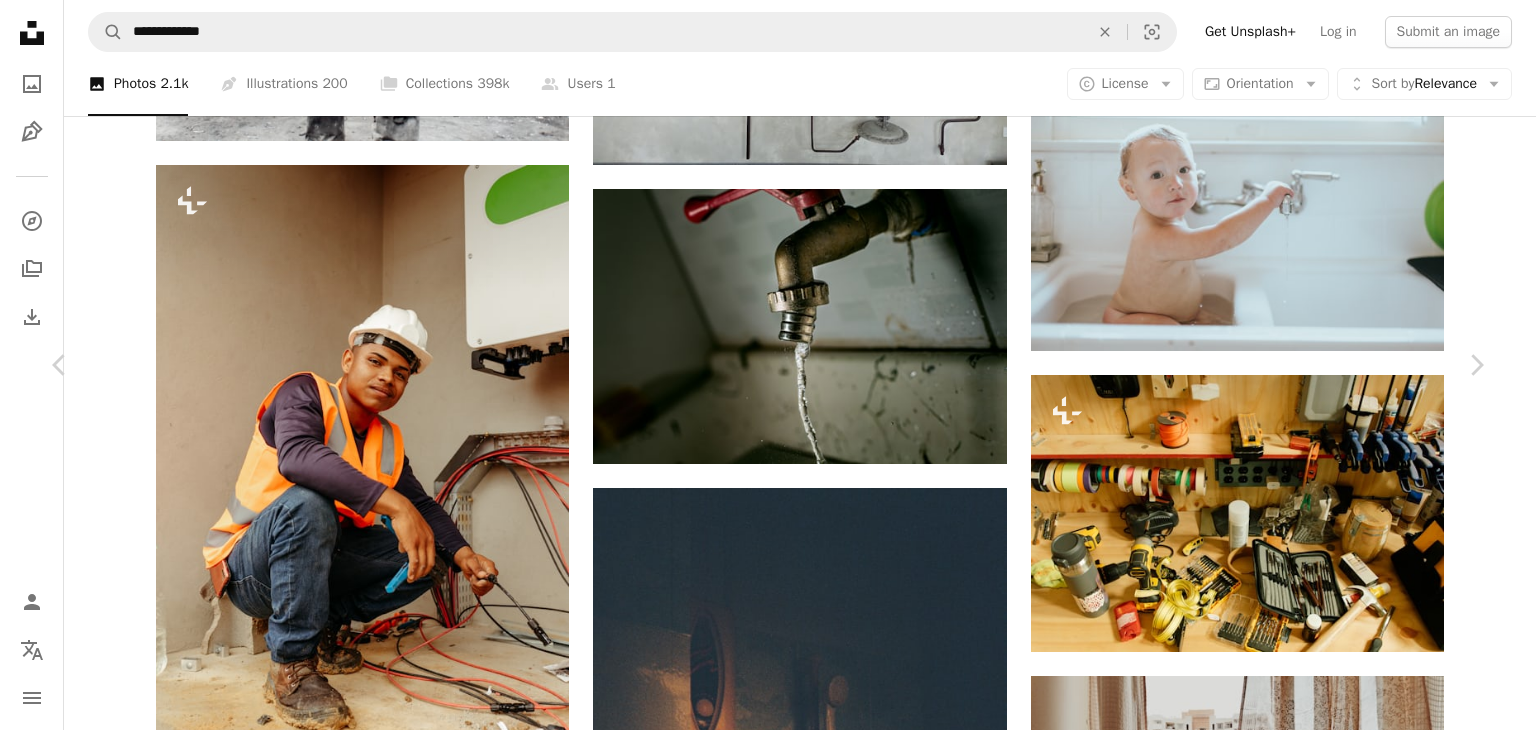scroll, scrollTop: 3600, scrollLeft: 0, axis: vertical 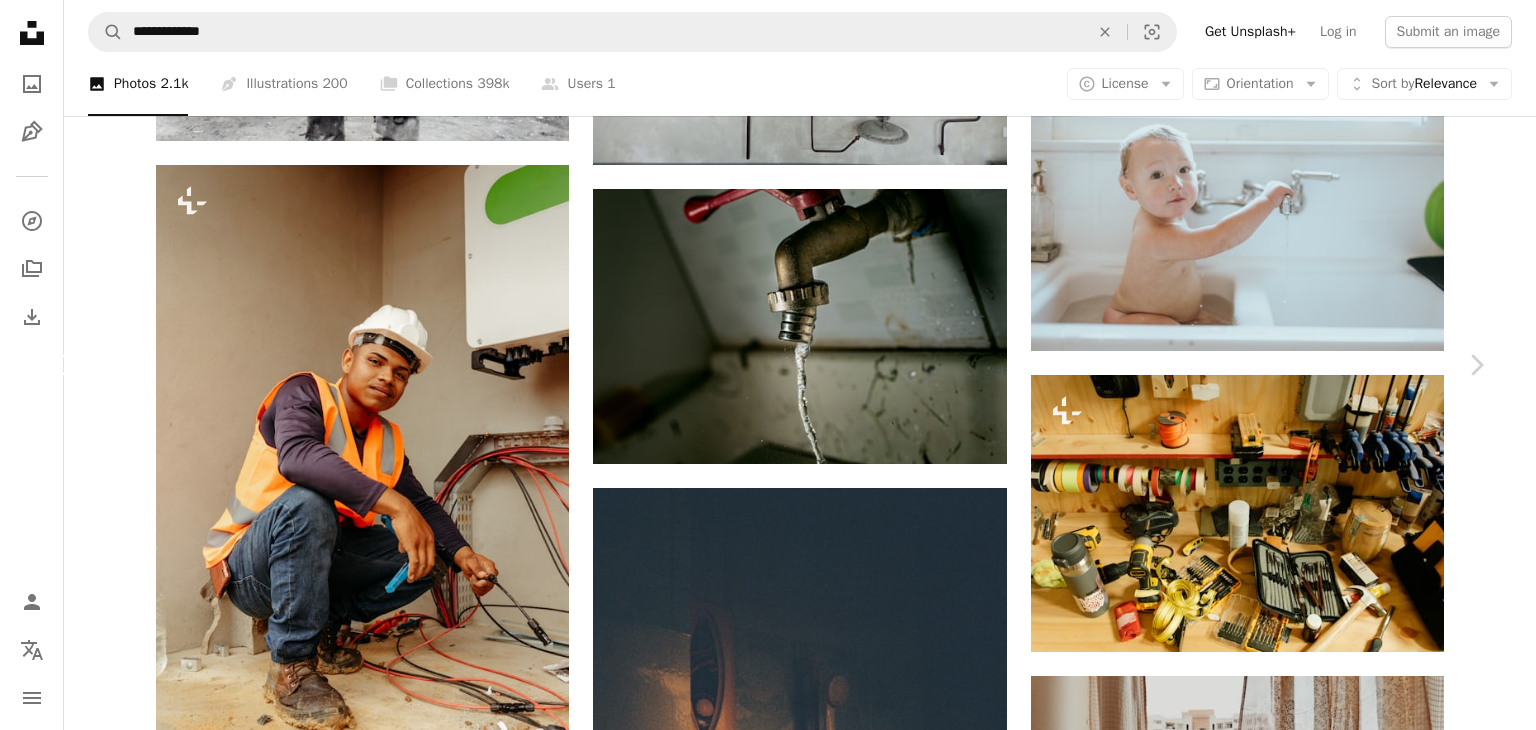 click on "Chevron left" at bounding box center [60, 365] 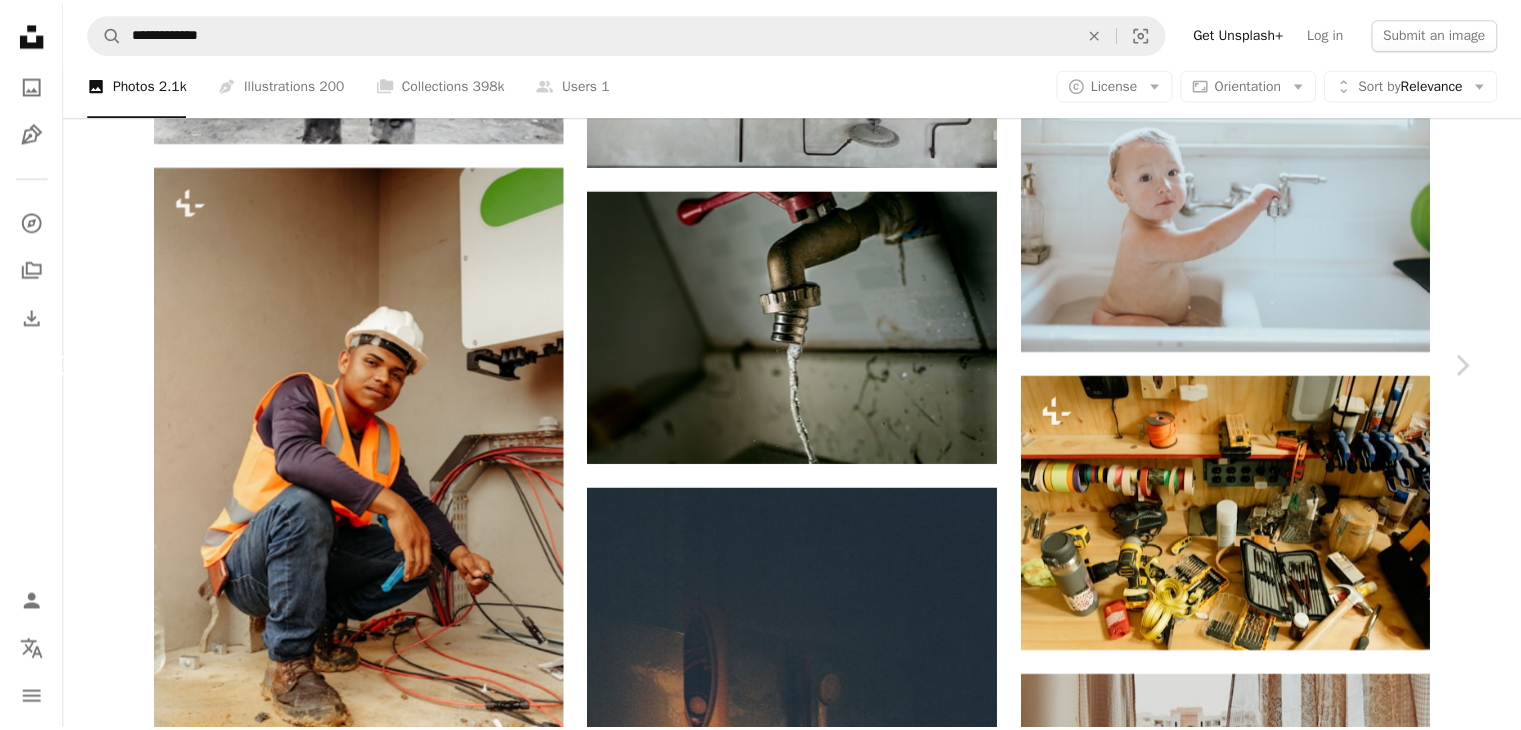 scroll, scrollTop: 0, scrollLeft: 0, axis: both 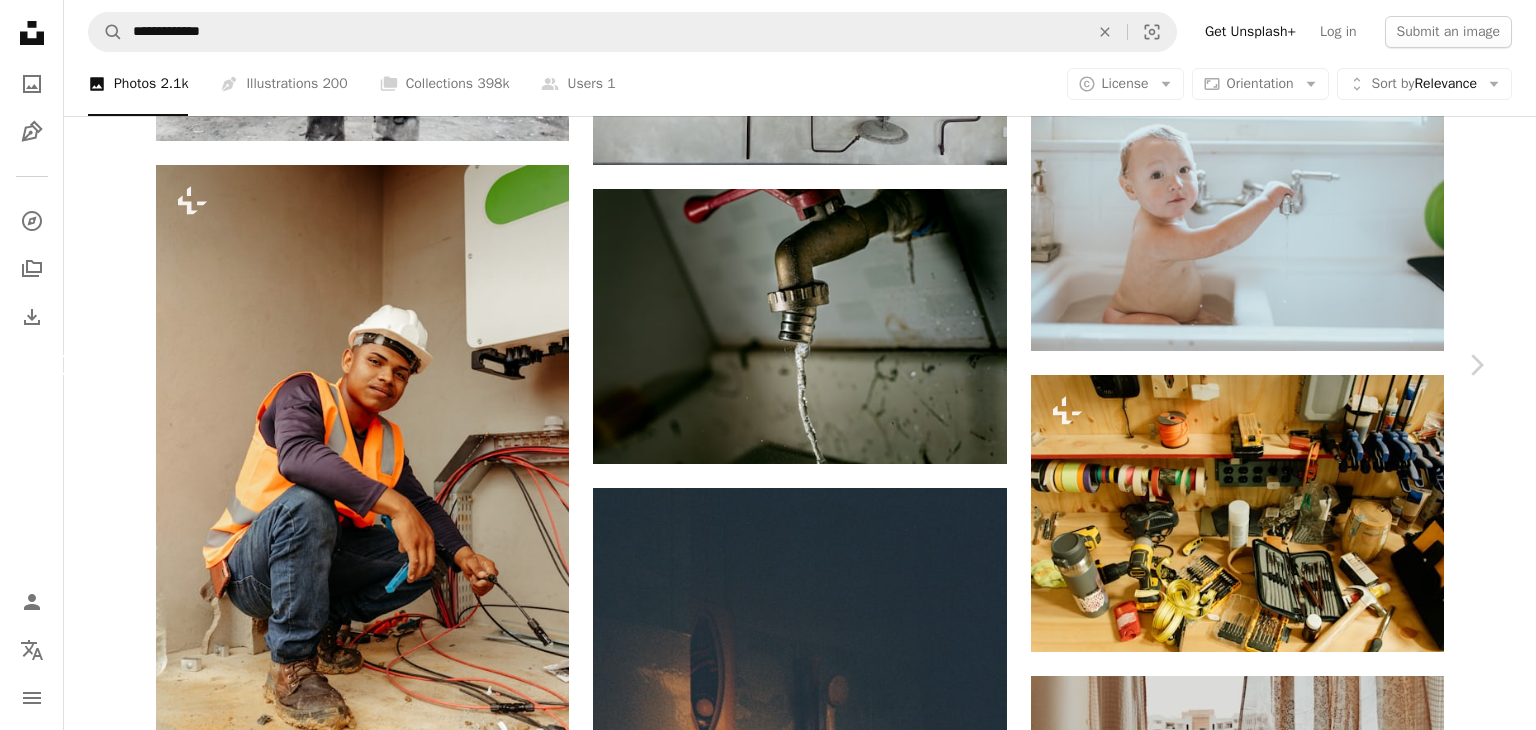 click on "Chevron left" at bounding box center (60, 365) 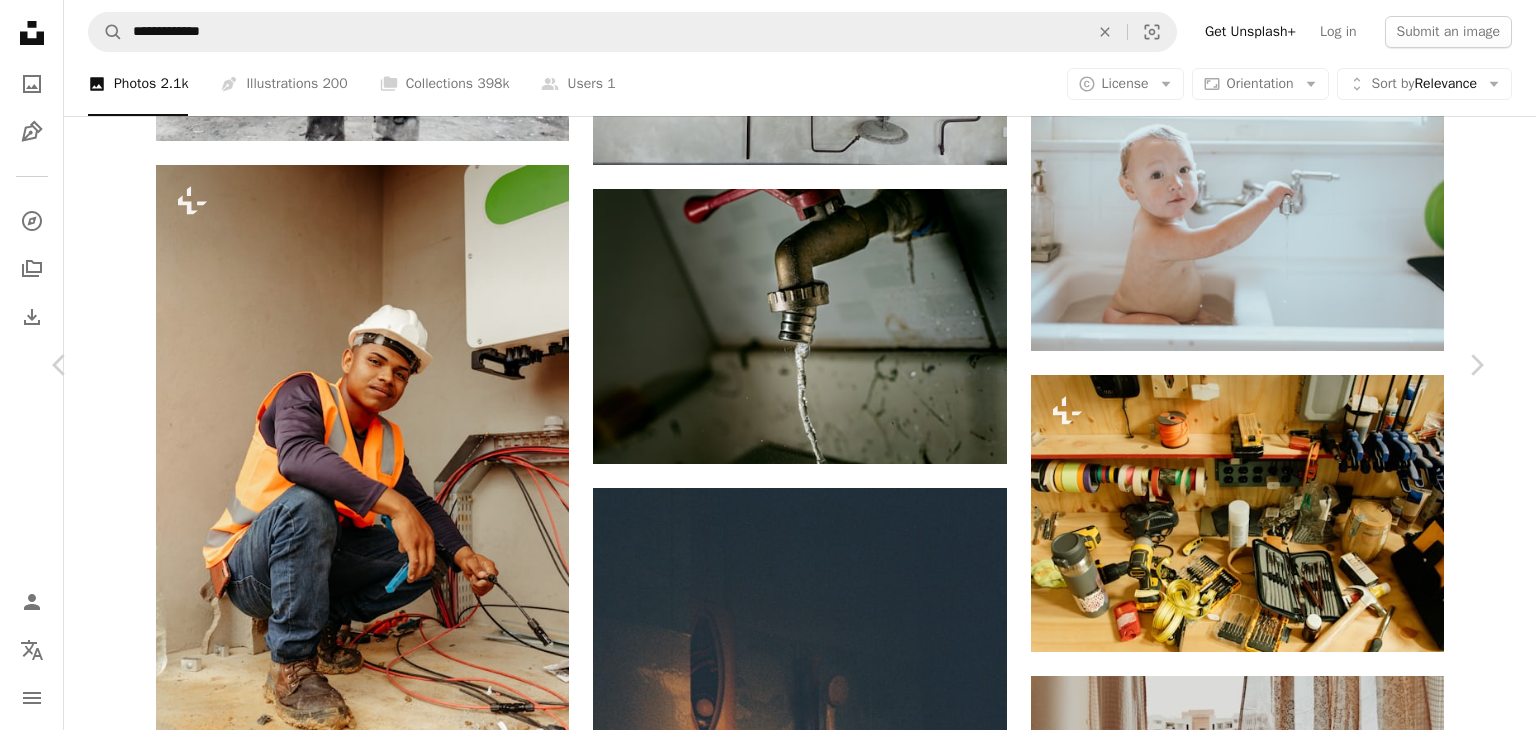 click on "An X shape Chevron left Chevron right [FIRST] [LAST] a_myth A heart A plus sign Edit image Plus sign for Unsplash+ Download free Chevron down Zoom in Views 4,709,233 Downloads 34,315 Featured in Photos , Interiors A forward-right arrow Share Info icon Info More Actions Mindless gaze Calendar outlined Published on May 8, 2018 Camera Sony, G3116 Safety Free to use under the Unsplash License building city aesthetic architecture interior design wall room interior white minimal urban indoor sunlight simple minimalism curtain warm indoors inside drape HD Wallpapers Browse premium related images on iStock | Save 20% with code UNSPLASH20 View more on iStock ↗ Related images A heart A plus sign Anton Tseiko Arrow pointing down Plus sign for Unsplash+ A heart A plus sign [FIRST] [LAST] For Unsplash+ A lock Download A heart A plus sign Timon Reinhard Arrow pointing down A heart A plus sign [FIRST] [LAST] Available for hire A checkmark inside of a circle Arrow pointing down A heart A plus sign Jonas Vandermeiren" at bounding box center (768, 3643) 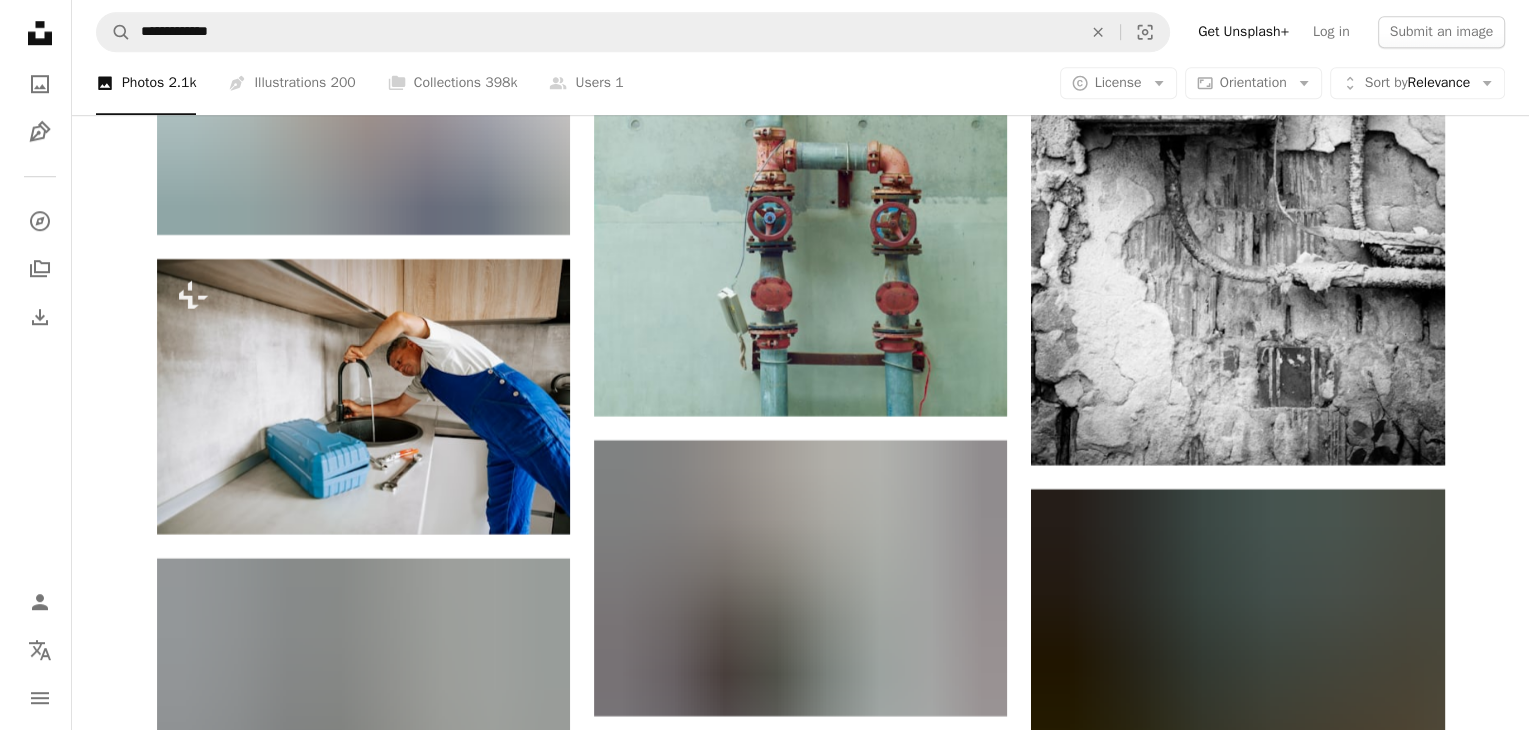 scroll, scrollTop: 32100, scrollLeft: 0, axis: vertical 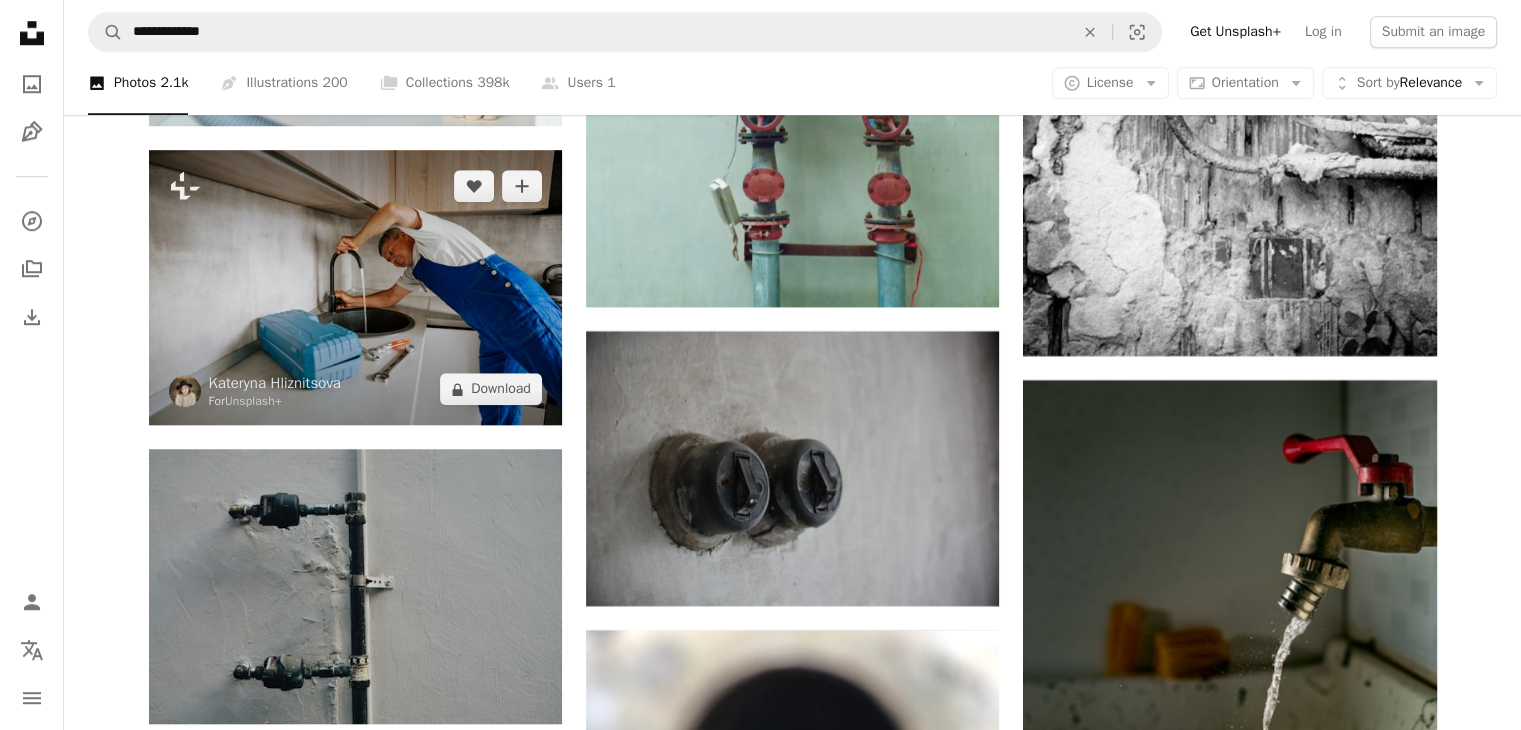 click at bounding box center (355, 287) 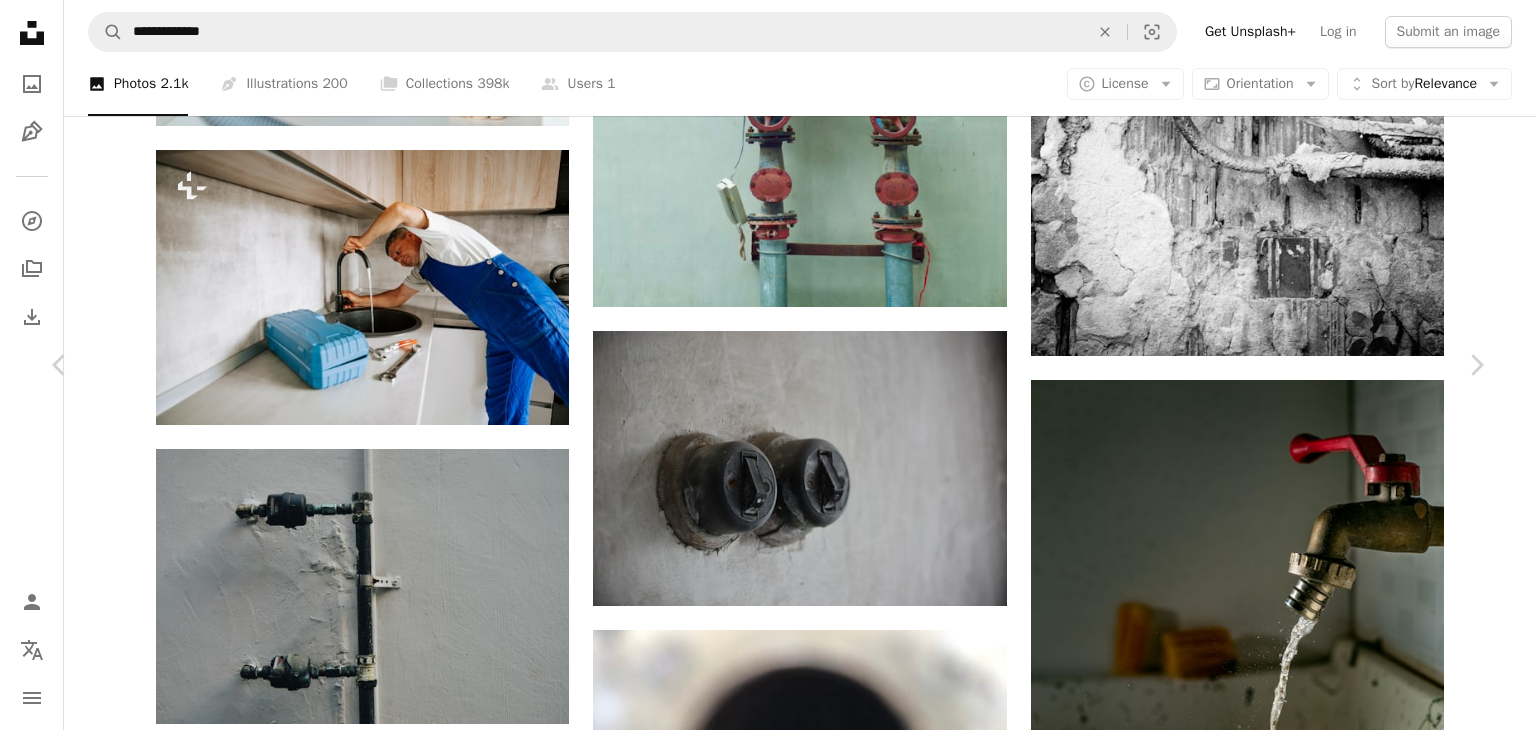 scroll, scrollTop: 1600, scrollLeft: 0, axis: vertical 